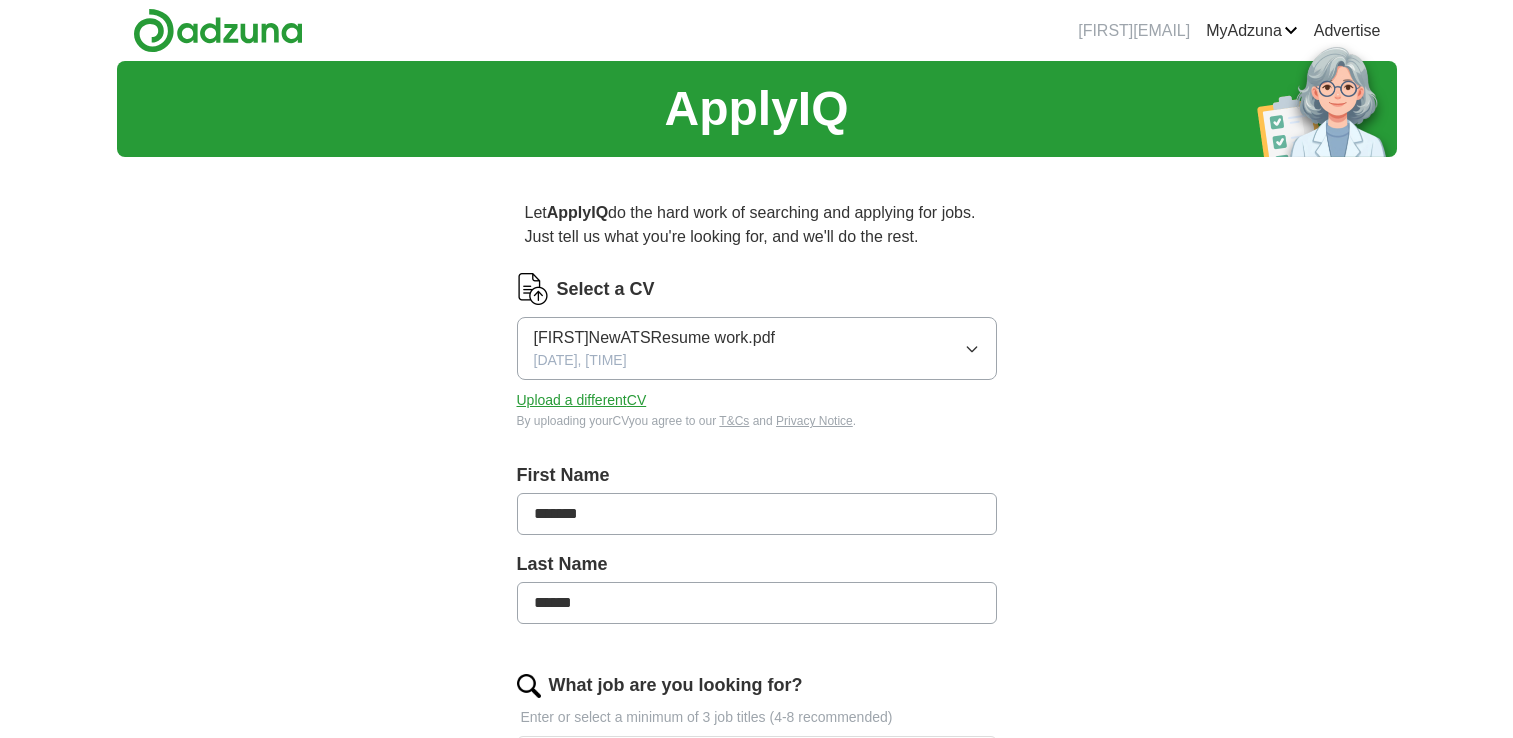 scroll, scrollTop: 0, scrollLeft: 0, axis: both 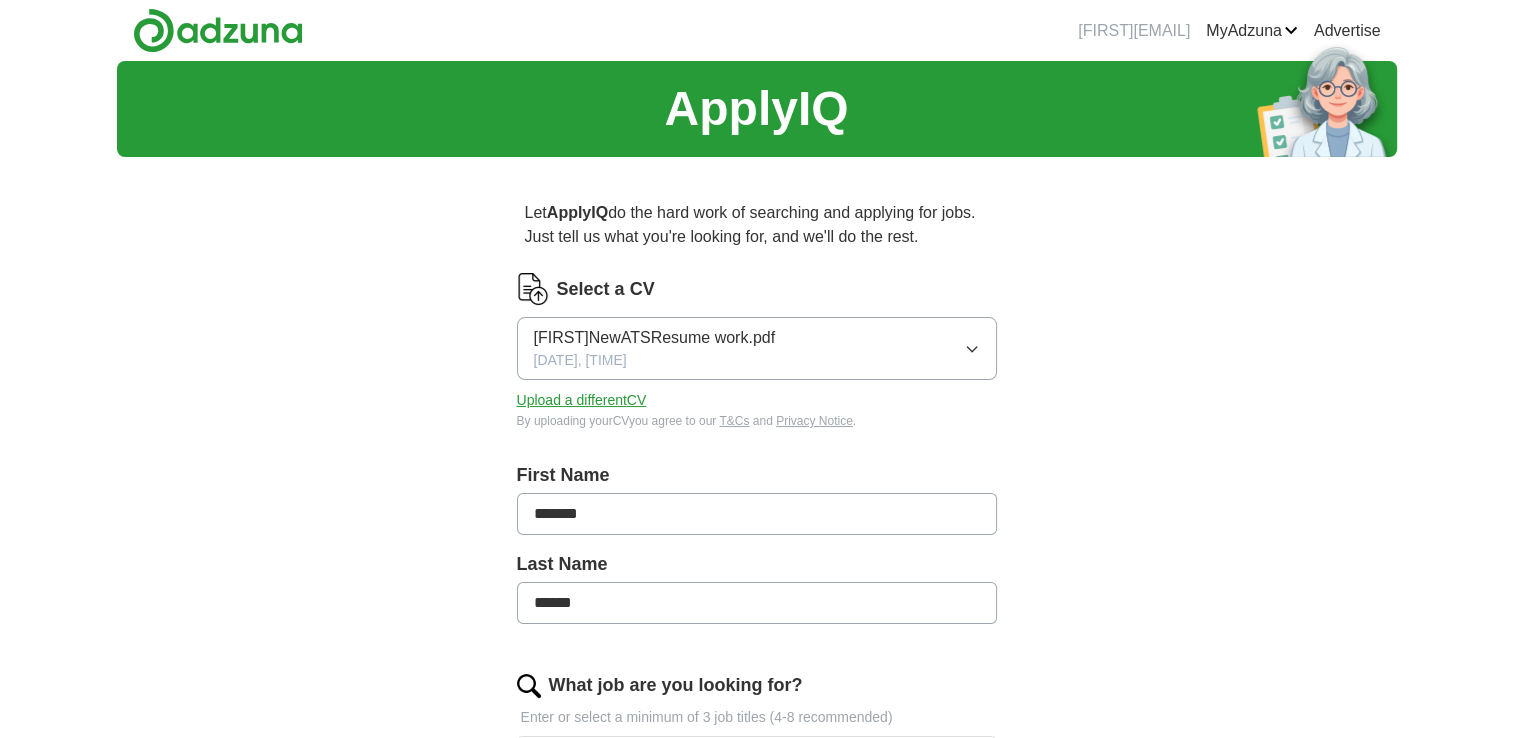 click on "Upload a different  CV" at bounding box center (582, 400) 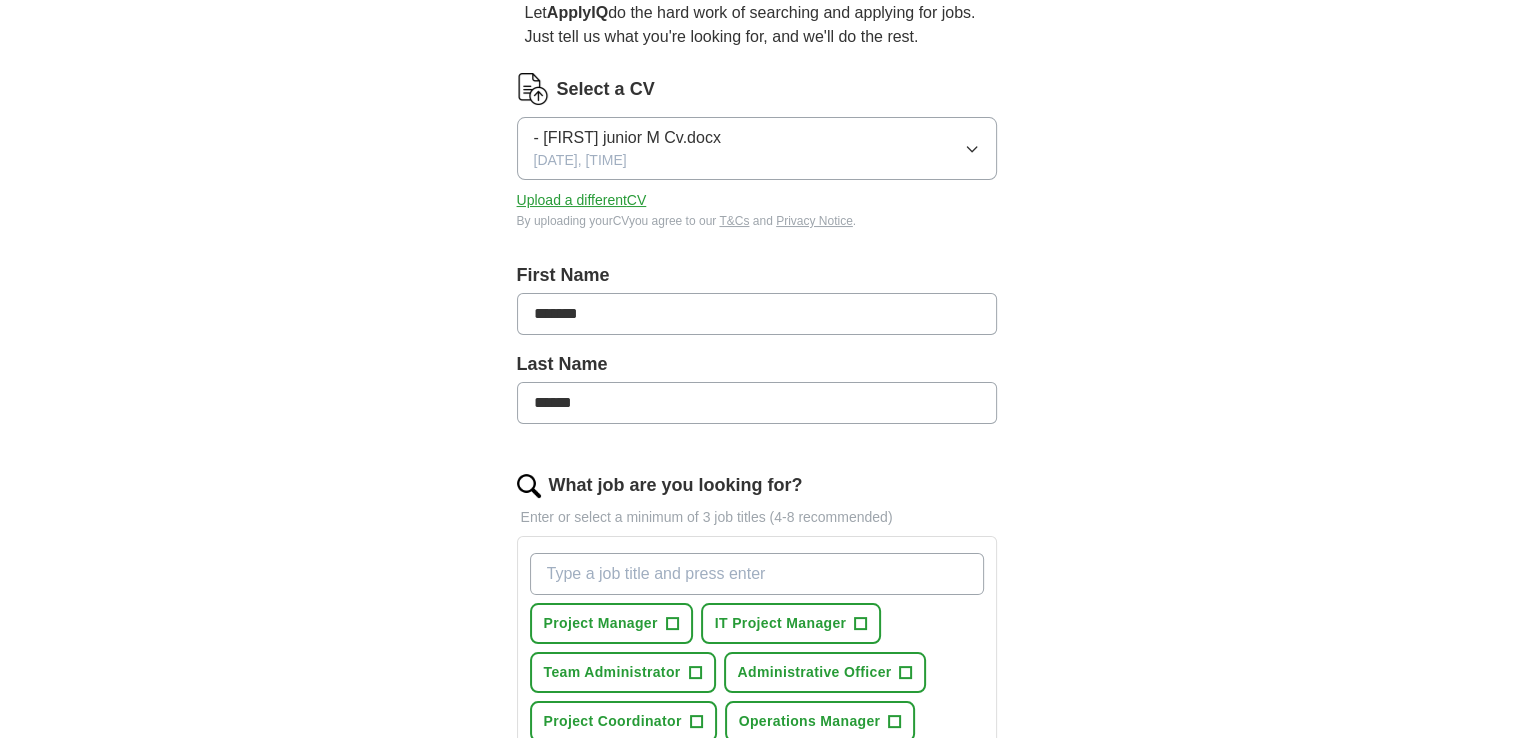 scroll, scrollTop: 240, scrollLeft: 0, axis: vertical 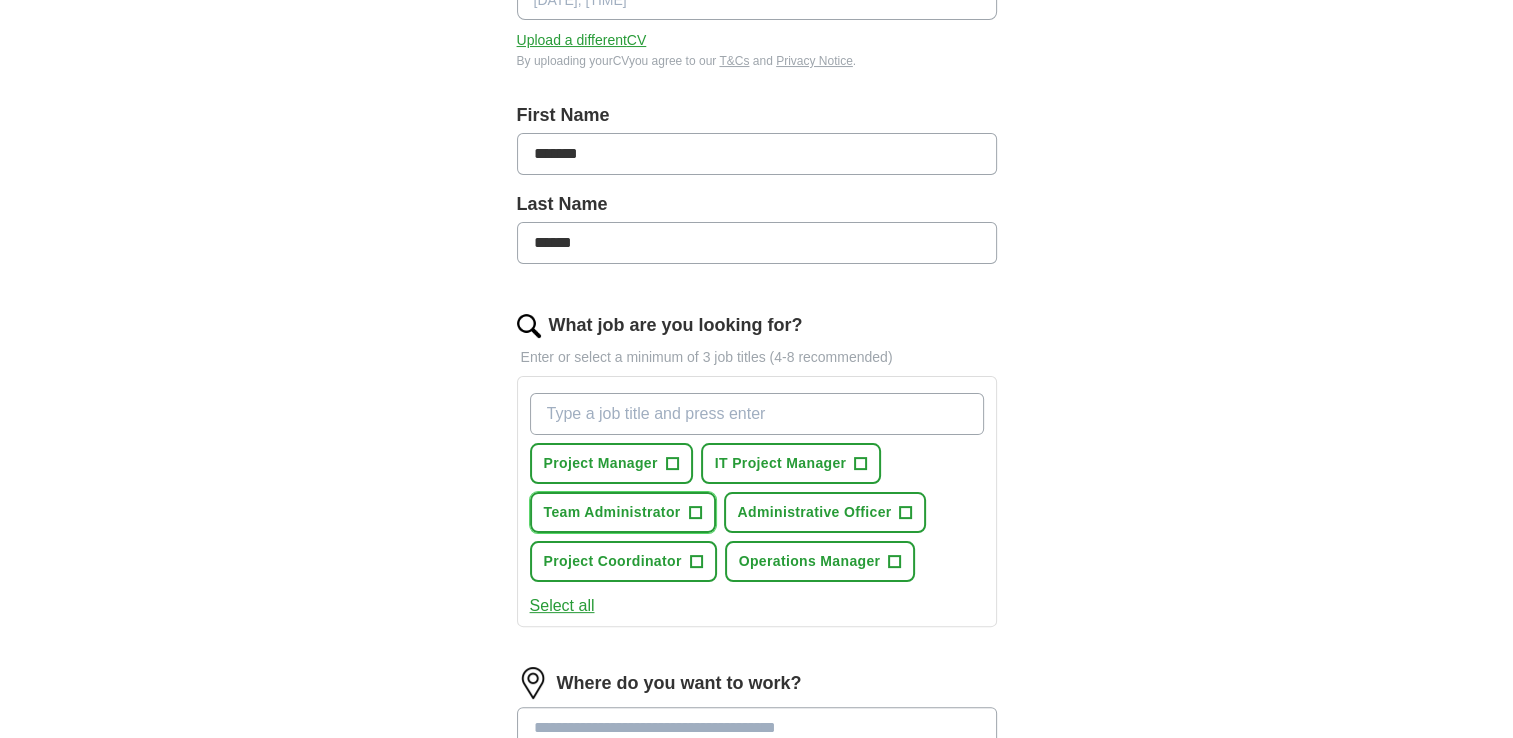 click on "Team Administrator +" at bounding box center (623, 512) 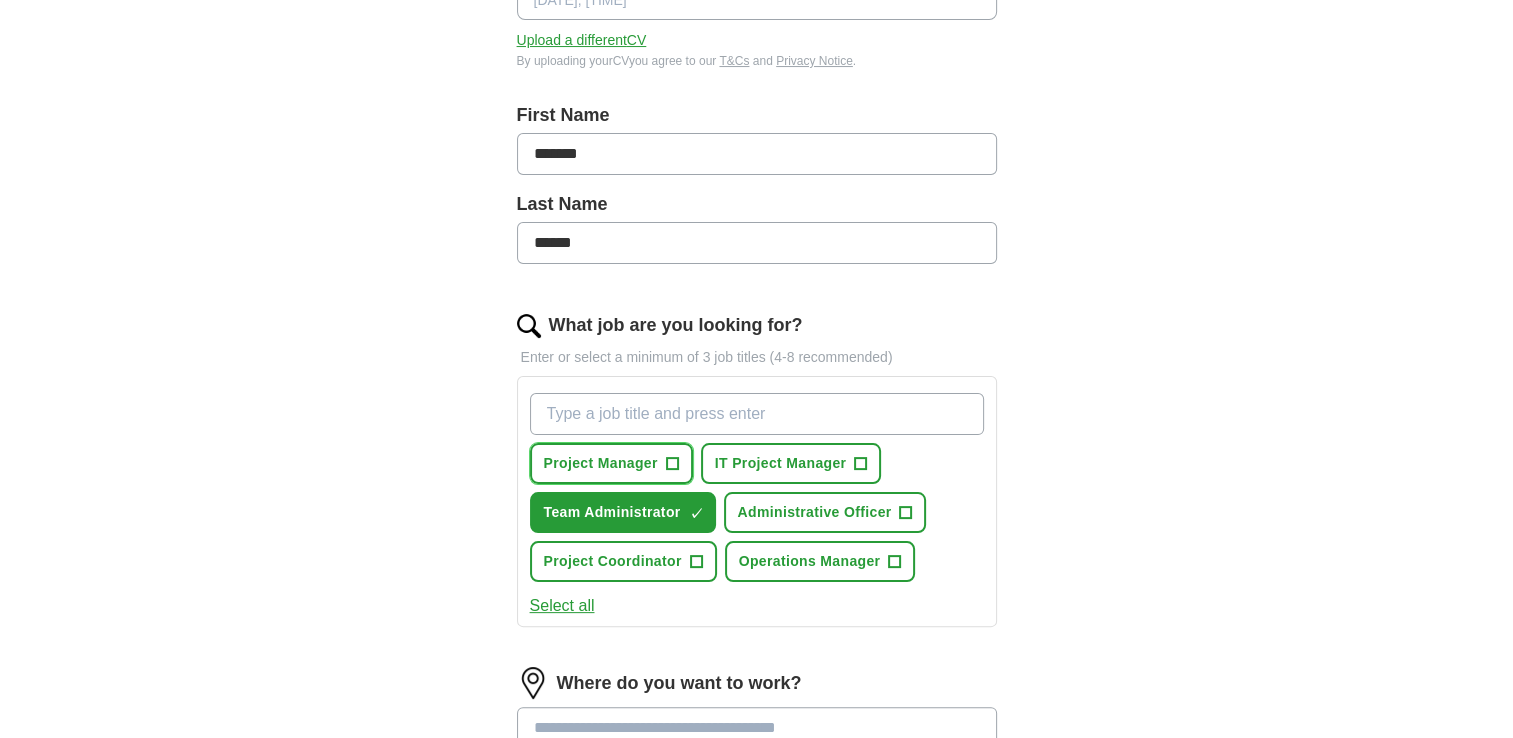 click on "Project Manager +" at bounding box center [611, 463] 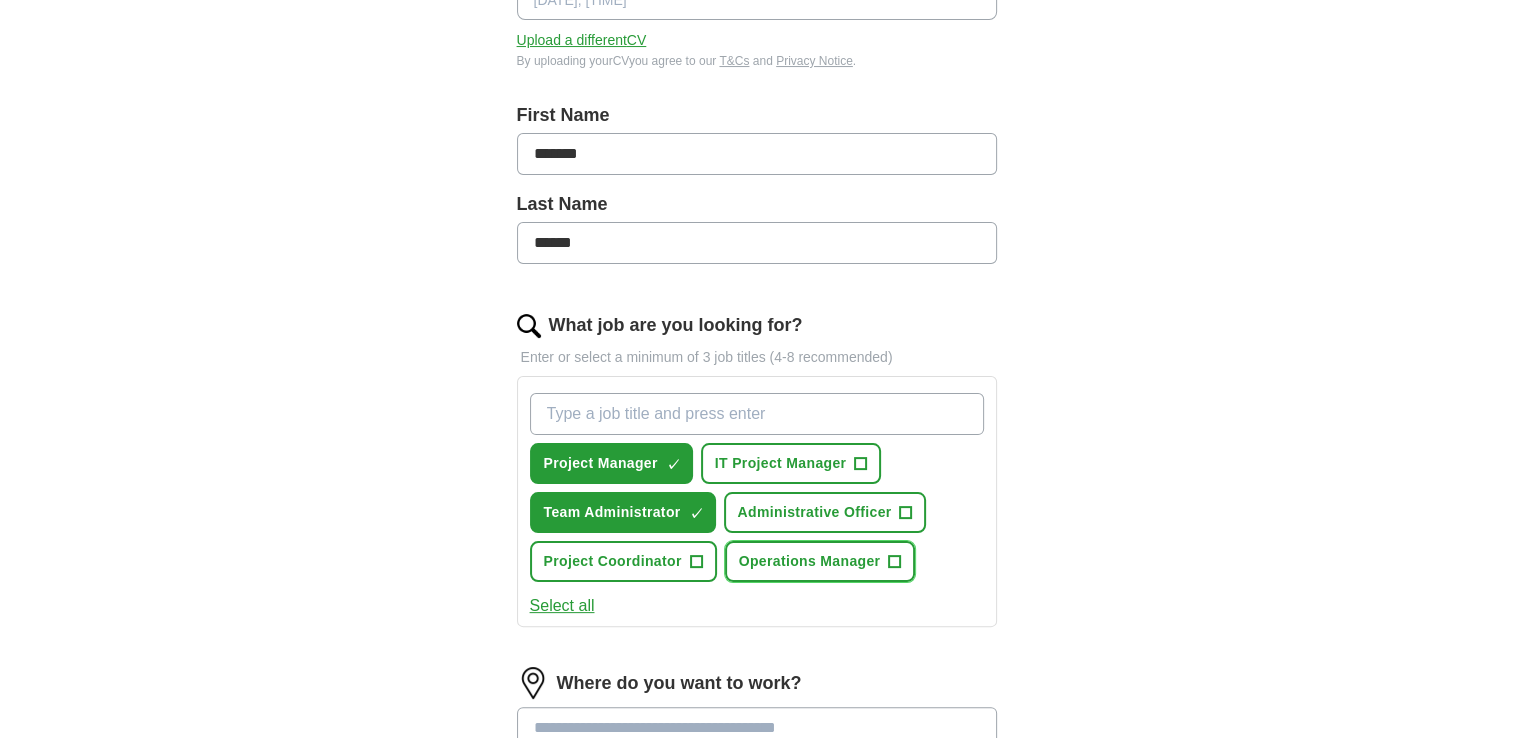 click on "+" at bounding box center (895, 562) 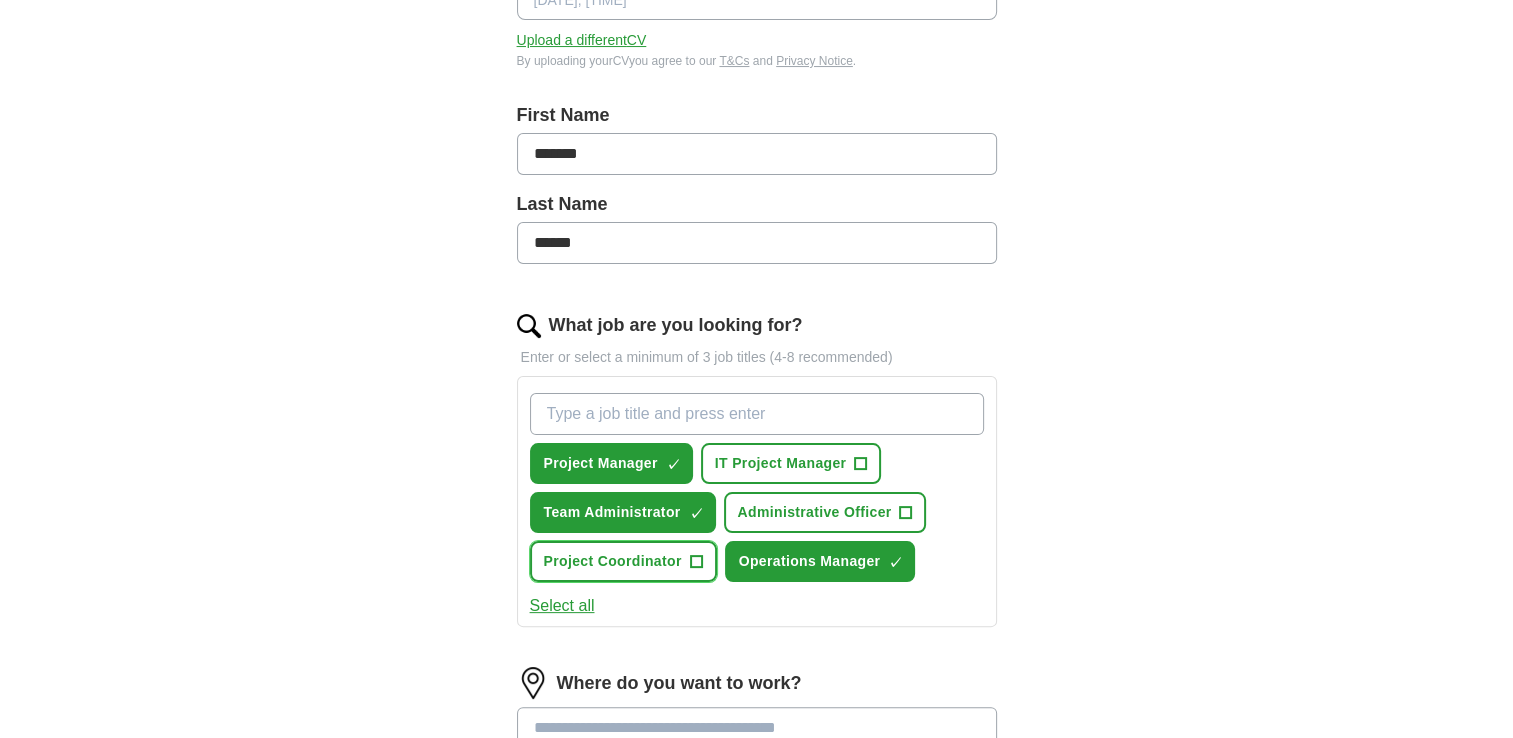 click on "Project Coordinator" at bounding box center (613, 561) 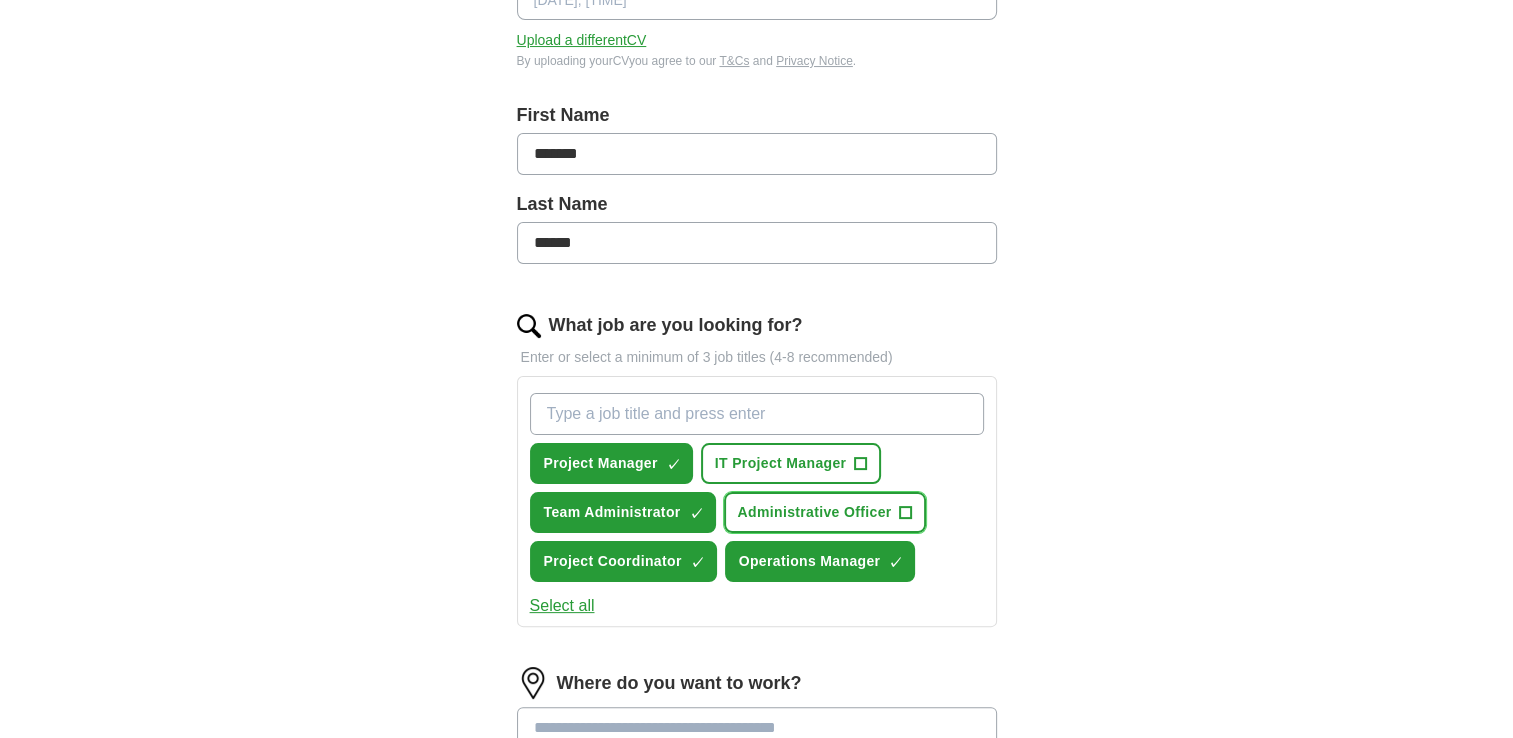 click on "Administrative Officer" at bounding box center (815, 512) 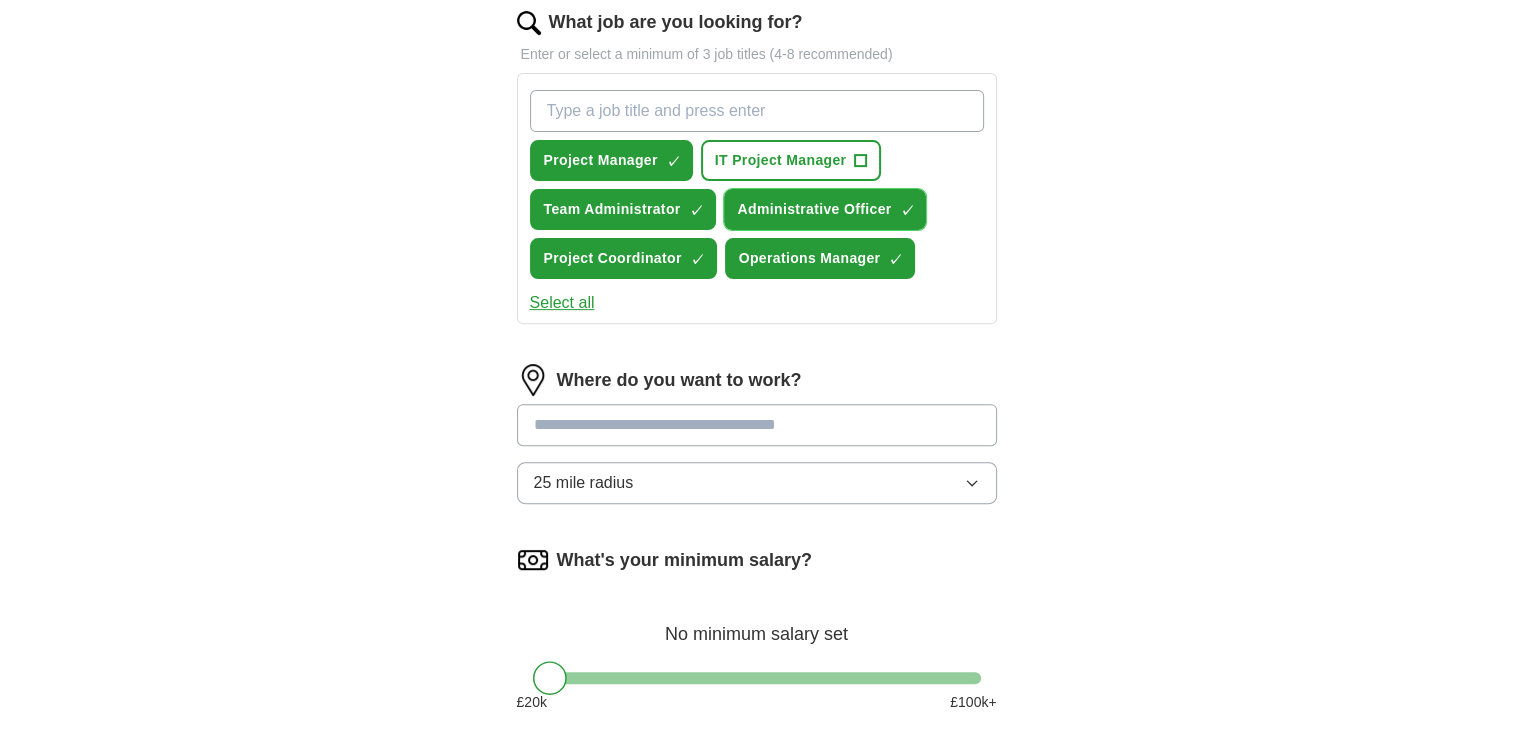 scroll, scrollTop: 680, scrollLeft: 0, axis: vertical 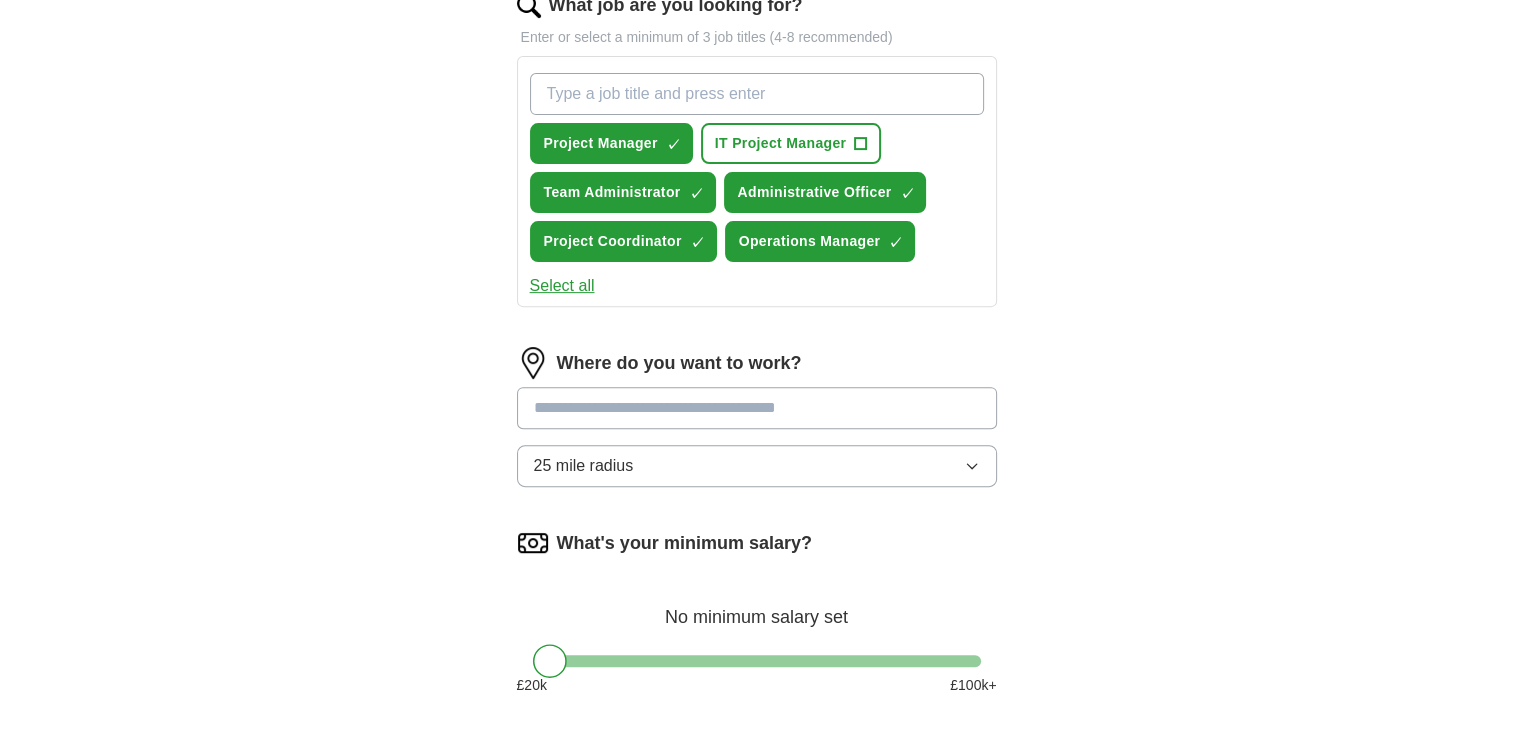 click at bounding box center [757, 408] 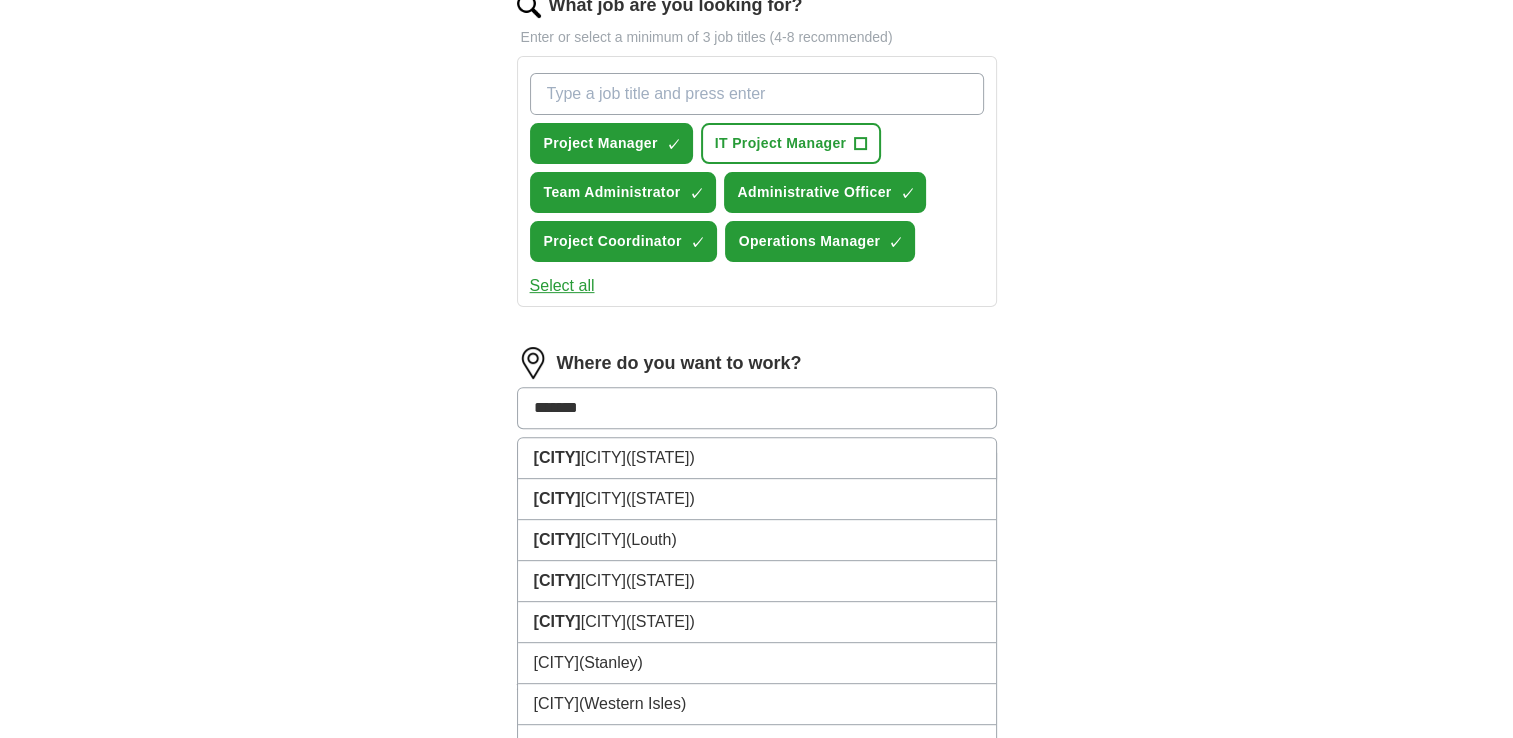 type on "********" 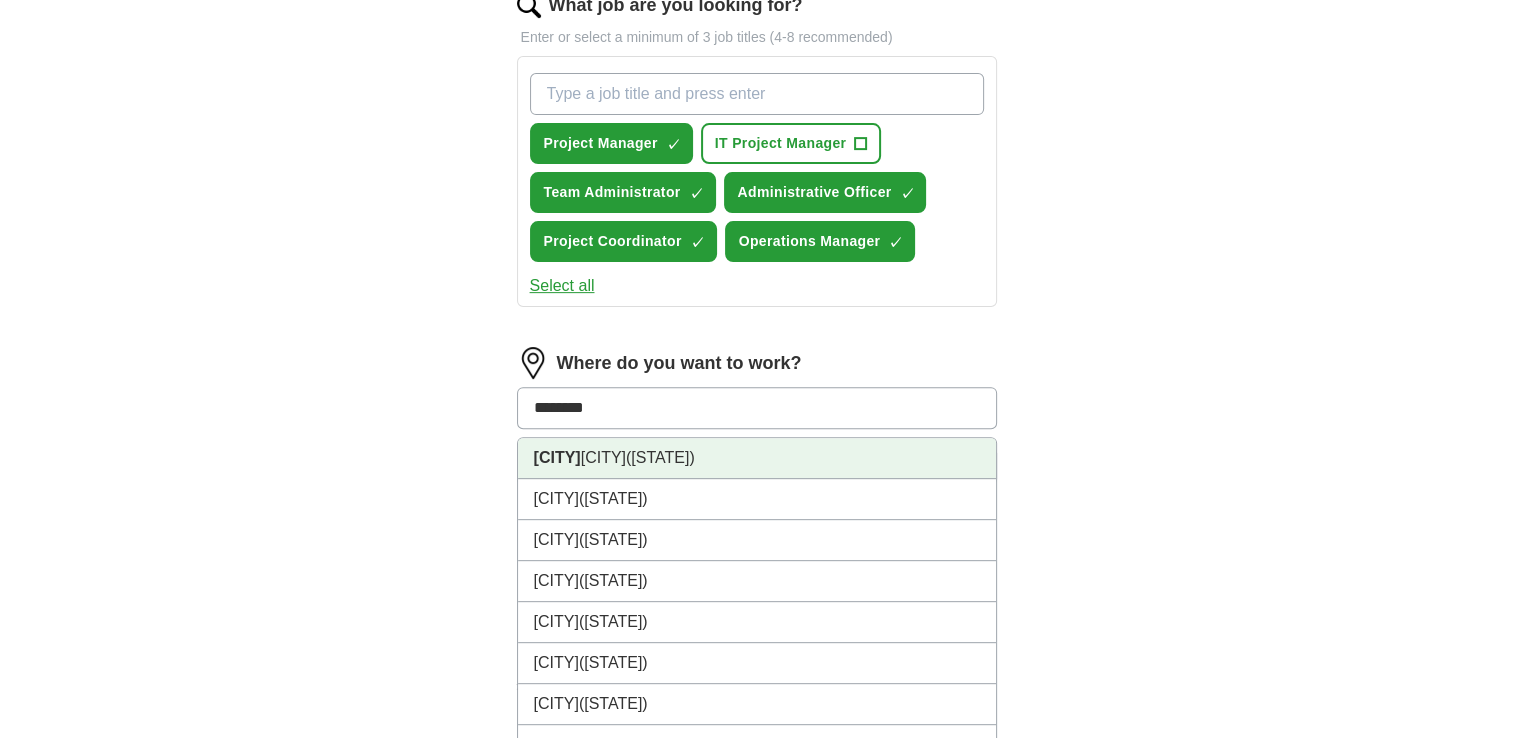 click on "[CITY] ([STATE])" at bounding box center [757, 458] 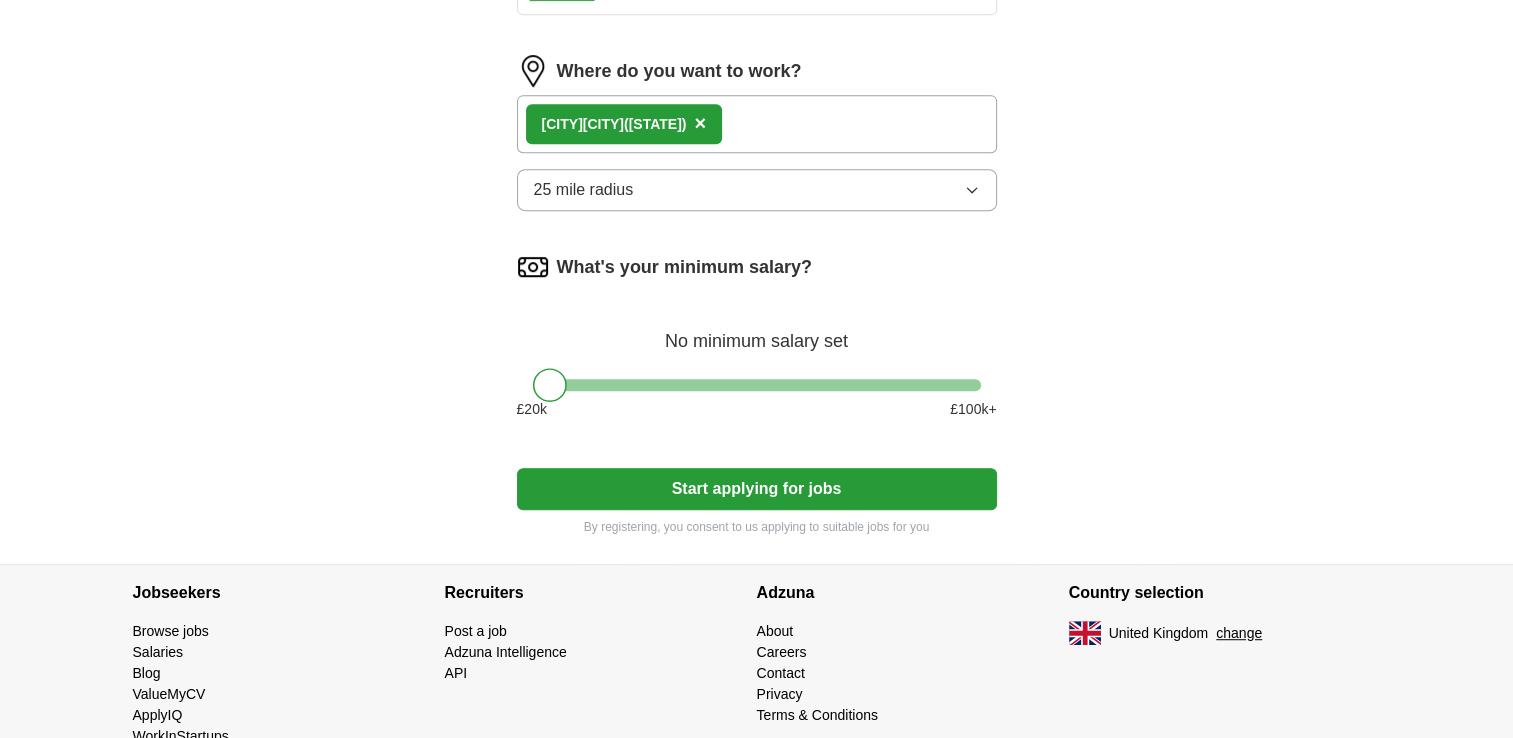 scroll, scrollTop: 1015, scrollLeft: 0, axis: vertical 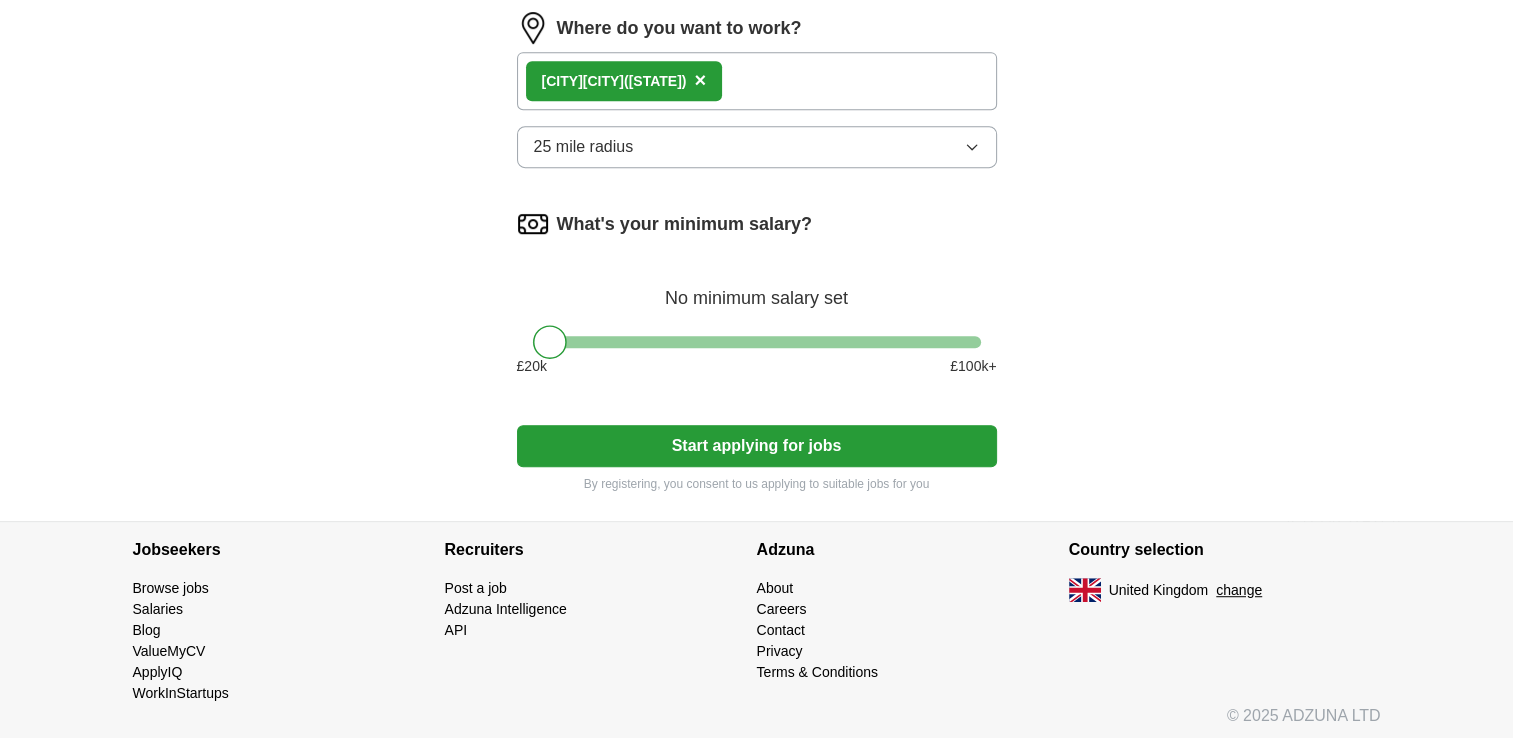 click on "Start applying for jobs" at bounding box center [757, 446] 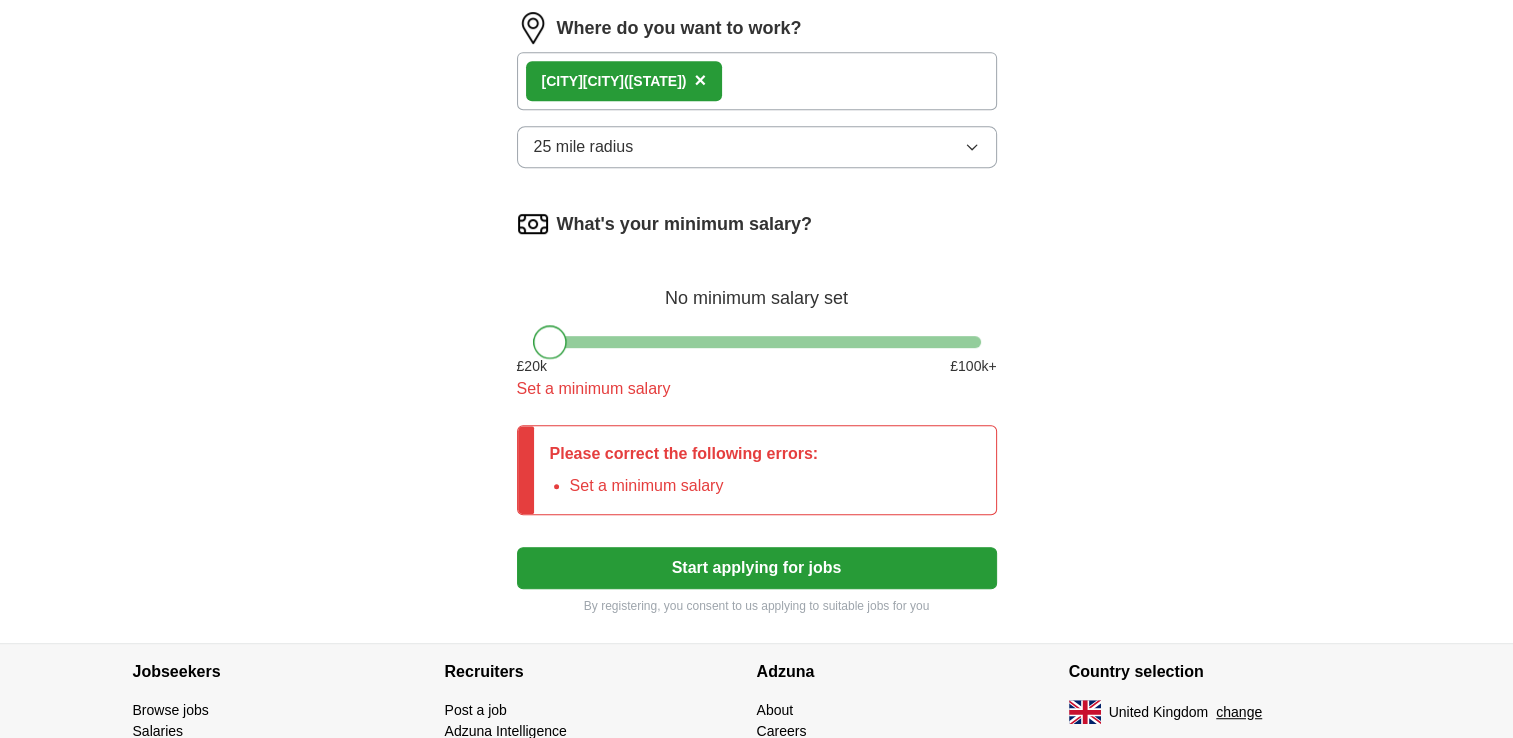 click at bounding box center (550, 342) 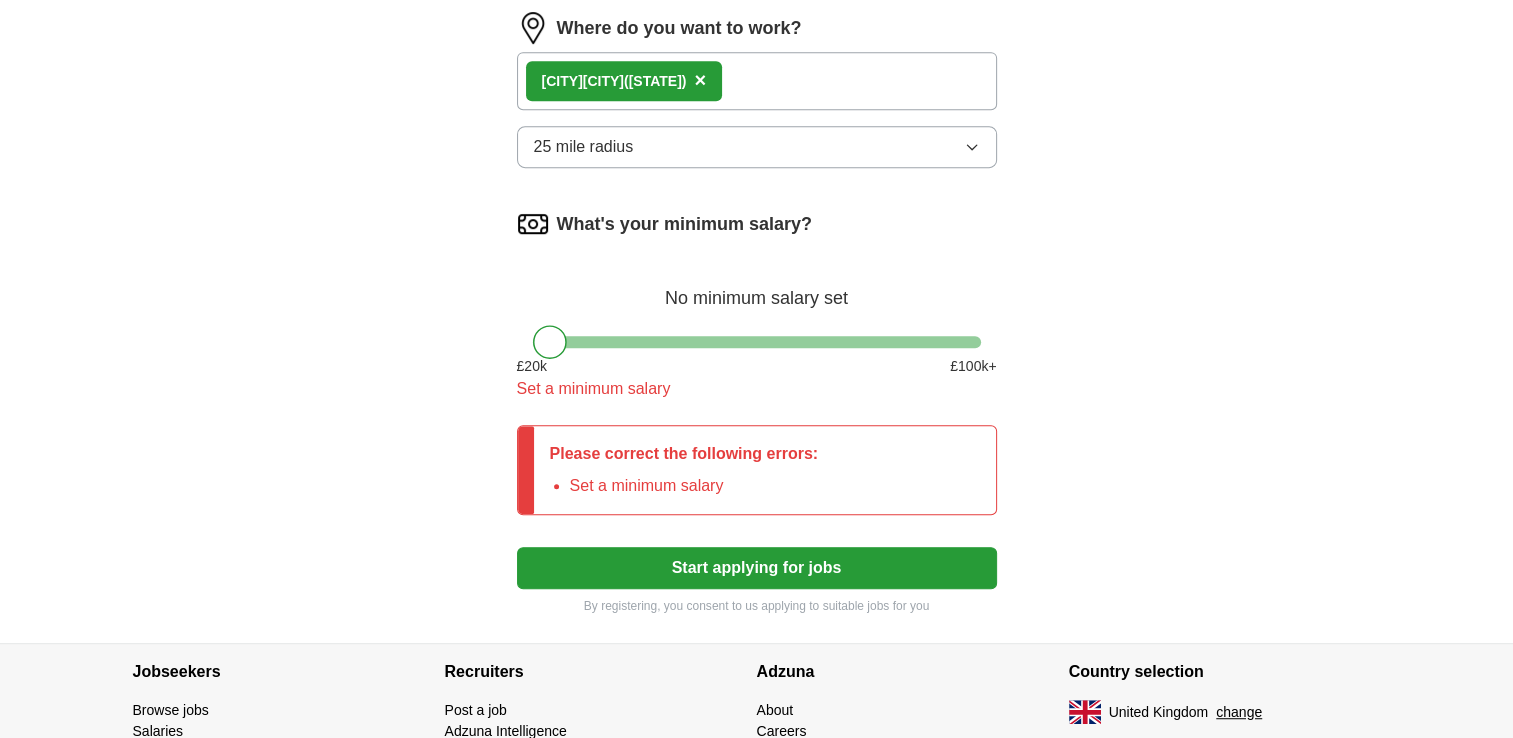 click on "£ 20 k" at bounding box center [532, 366] 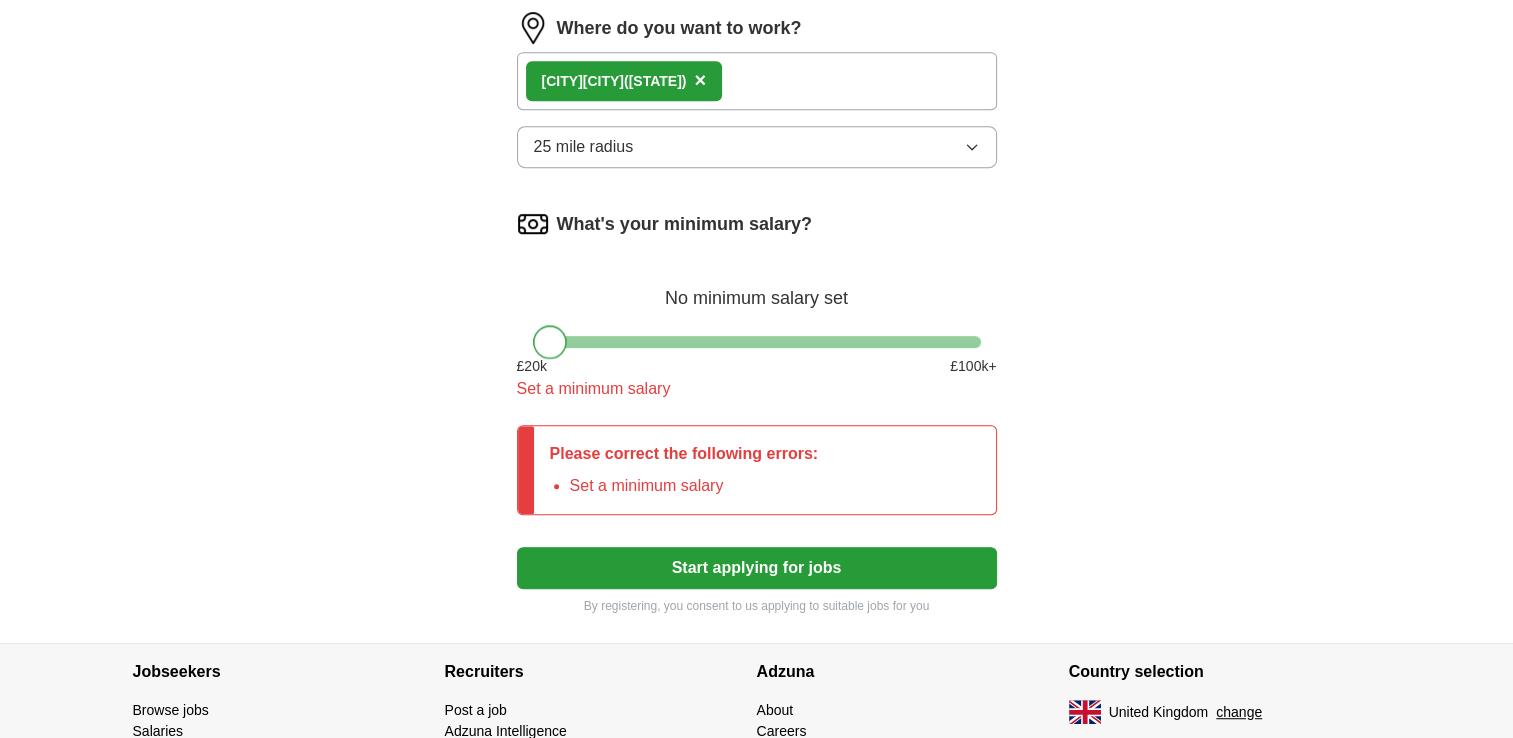 click at bounding box center (550, 342) 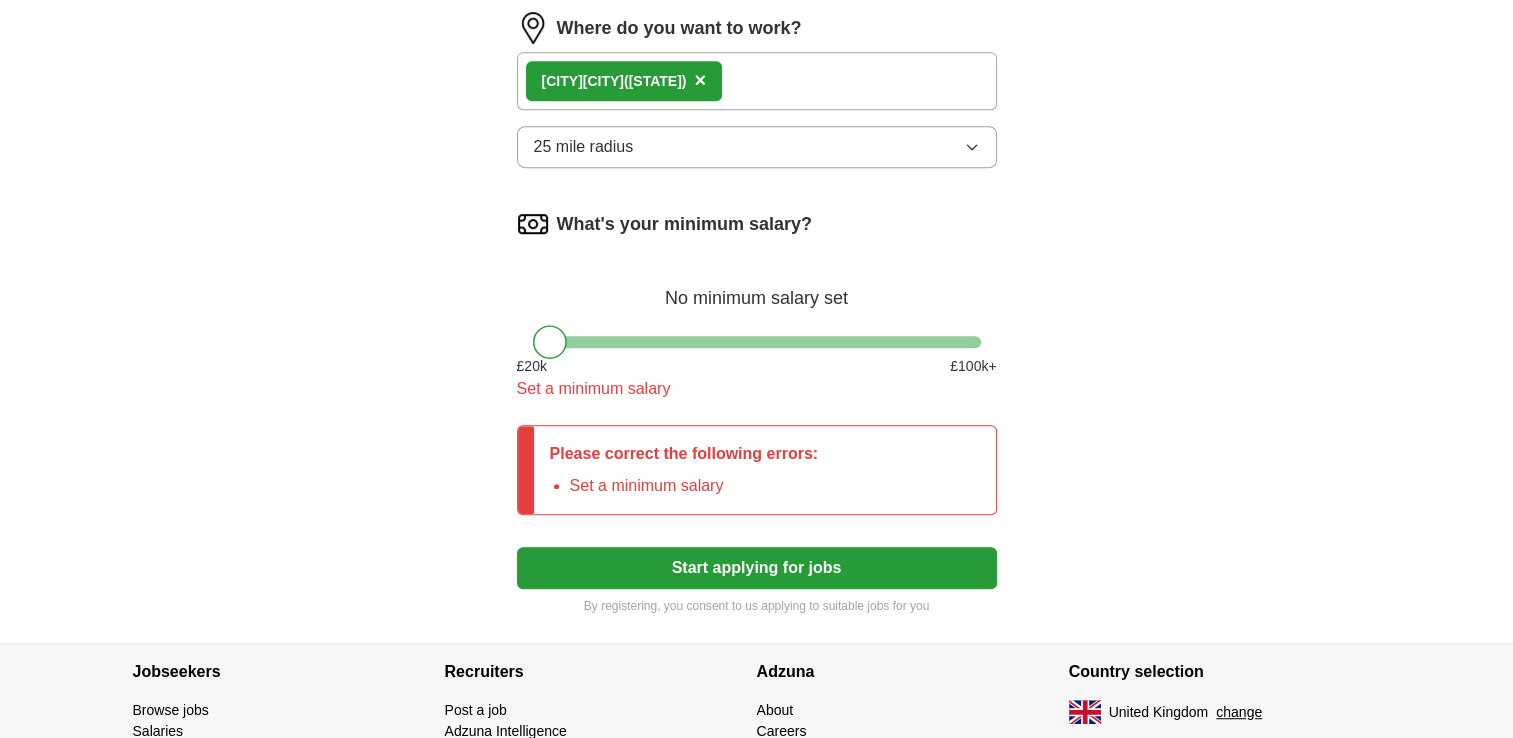 click on "Set a minimum salary" at bounding box center (694, 486) 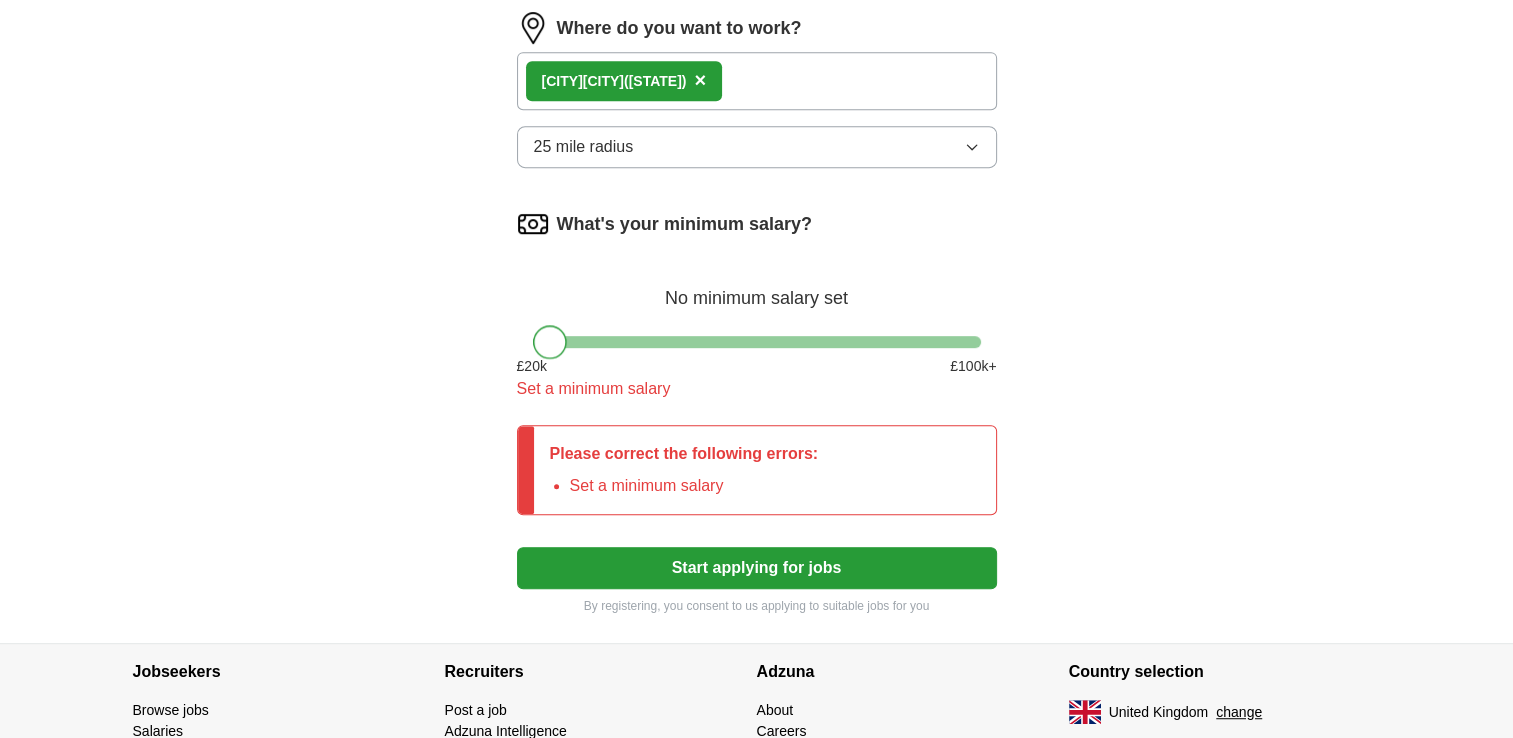 click at bounding box center [550, 342] 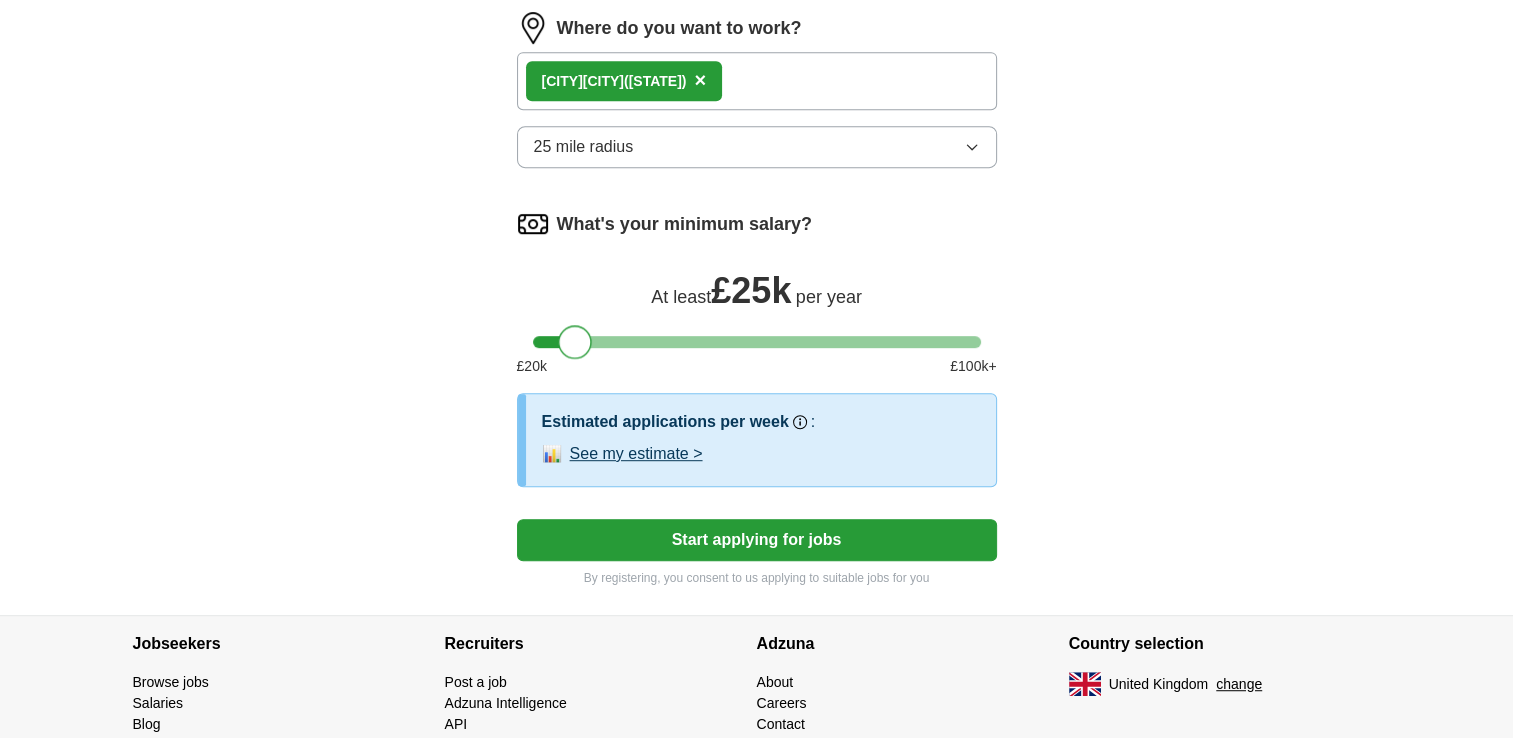 drag, startPoint x: 549, startPoint y: 344, endPoint x: 573, endPoint y: 346, distance: 24.083189 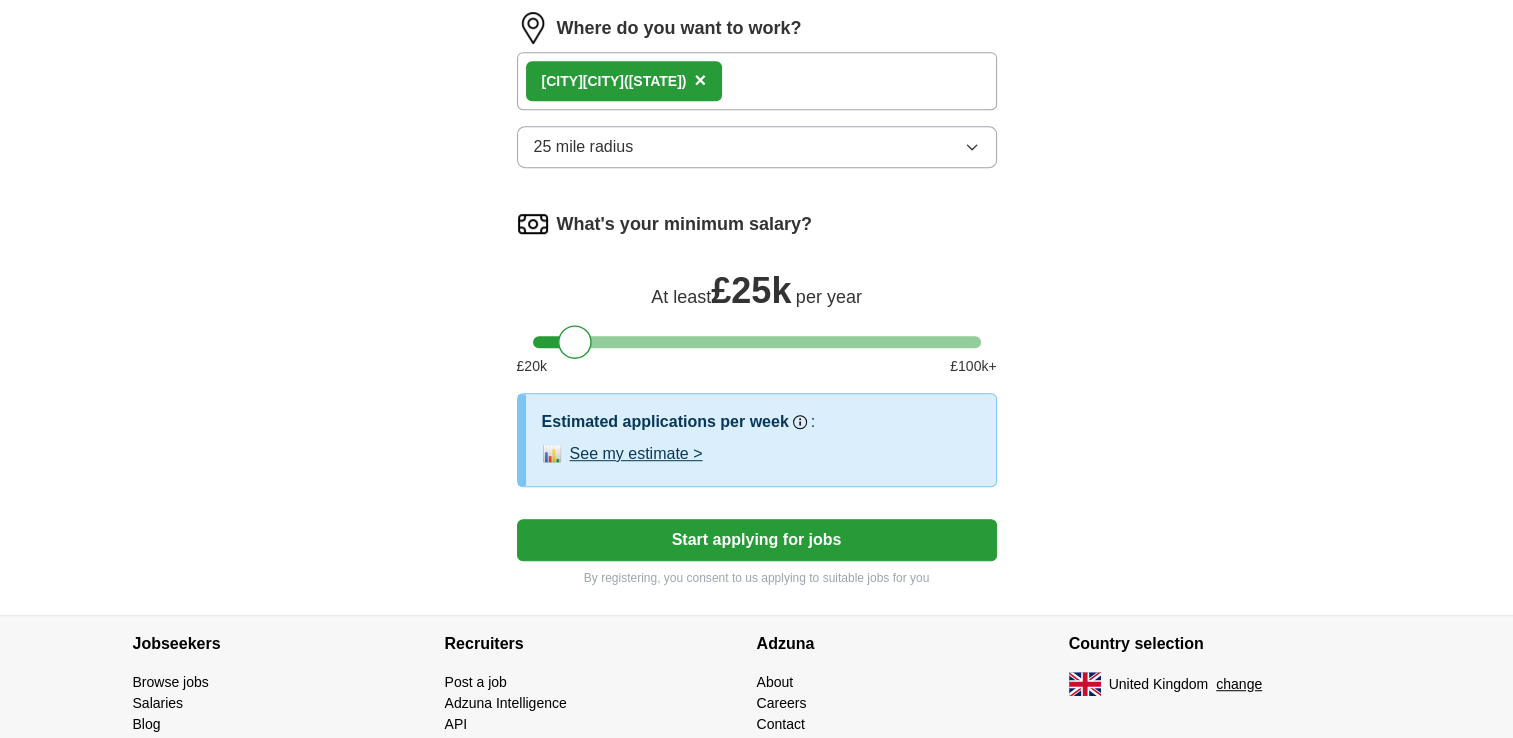 click on "Start applying for jobs" at bounding box center [757, 540] 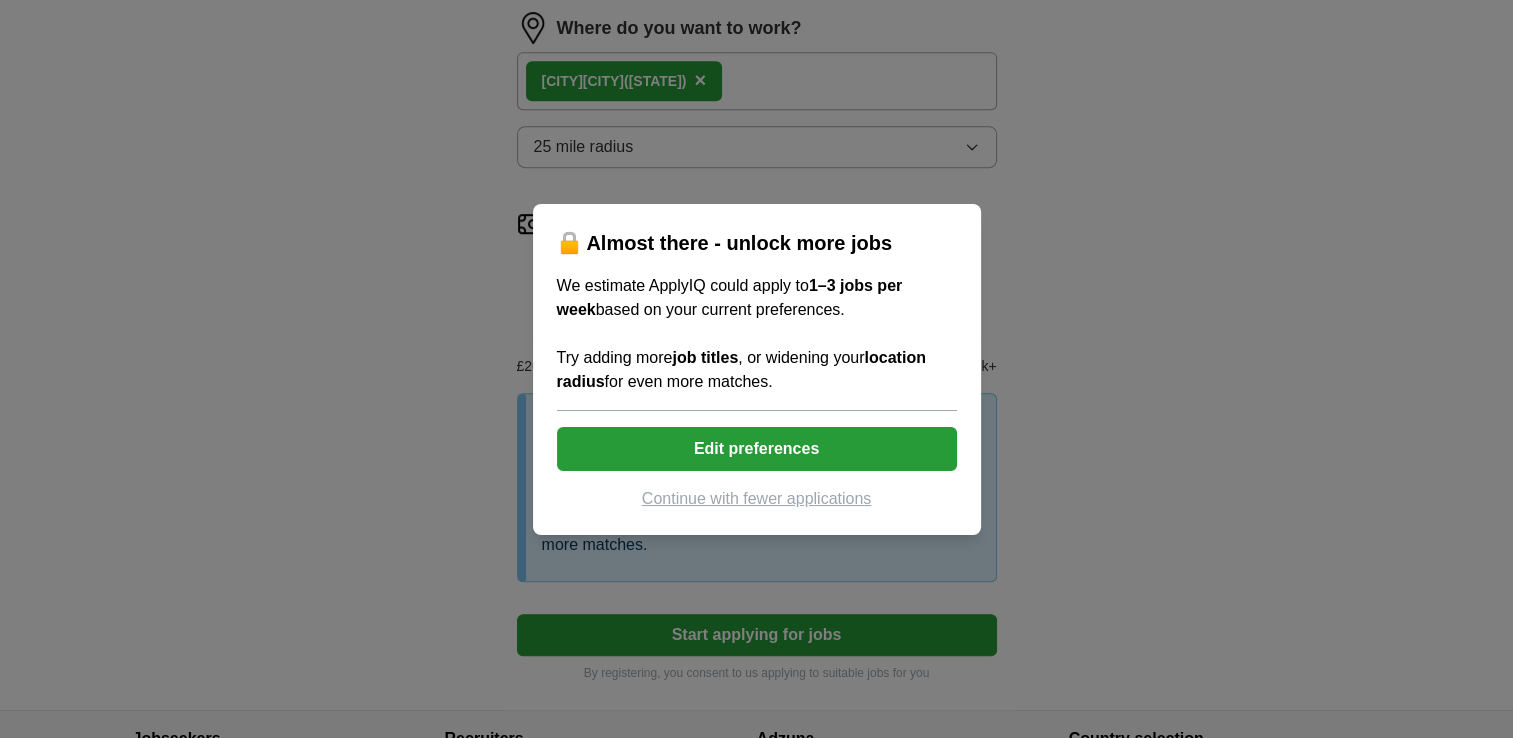 click on "Edit preferences" at bounding box center (757, 449) 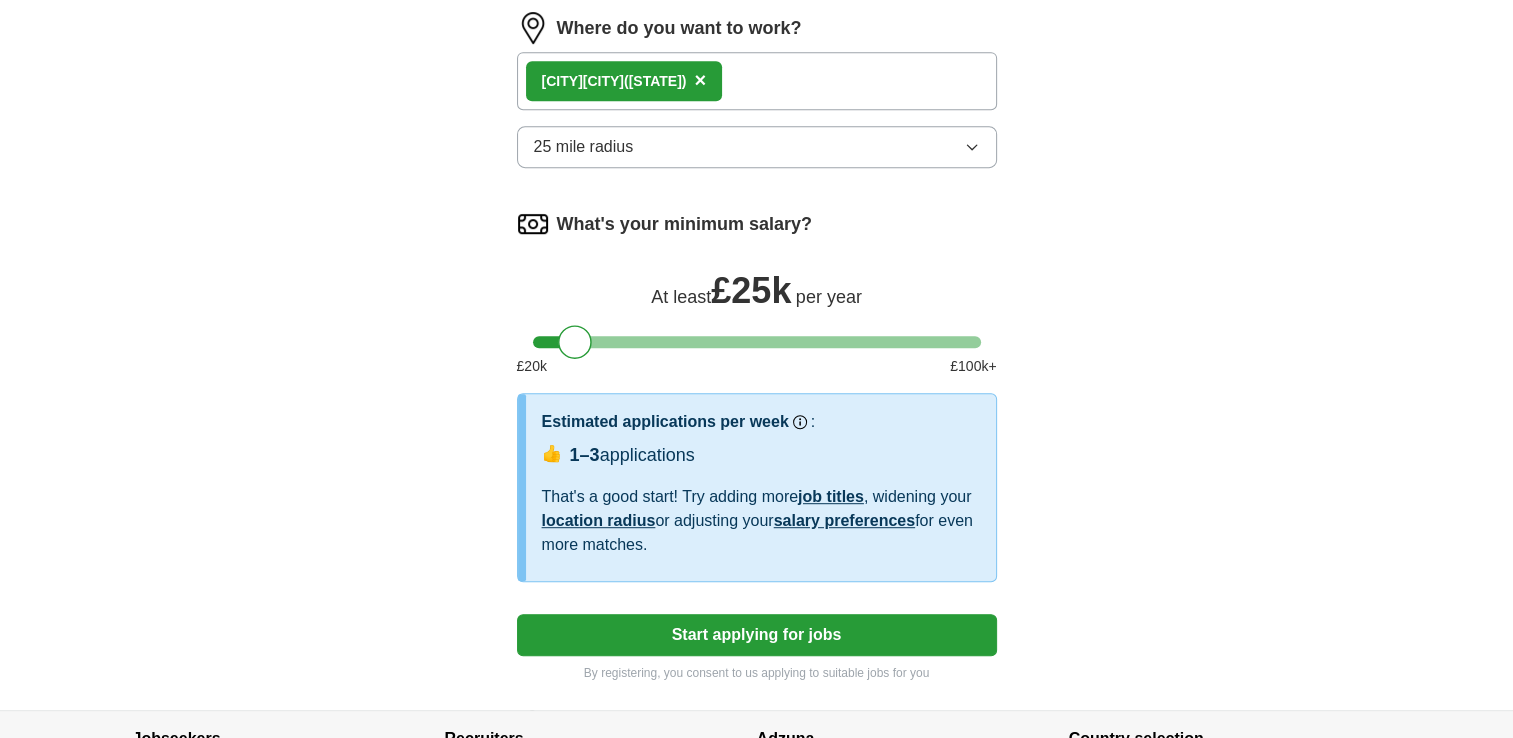 click on "Start applying for jobs" at bounding box center [757, 635] 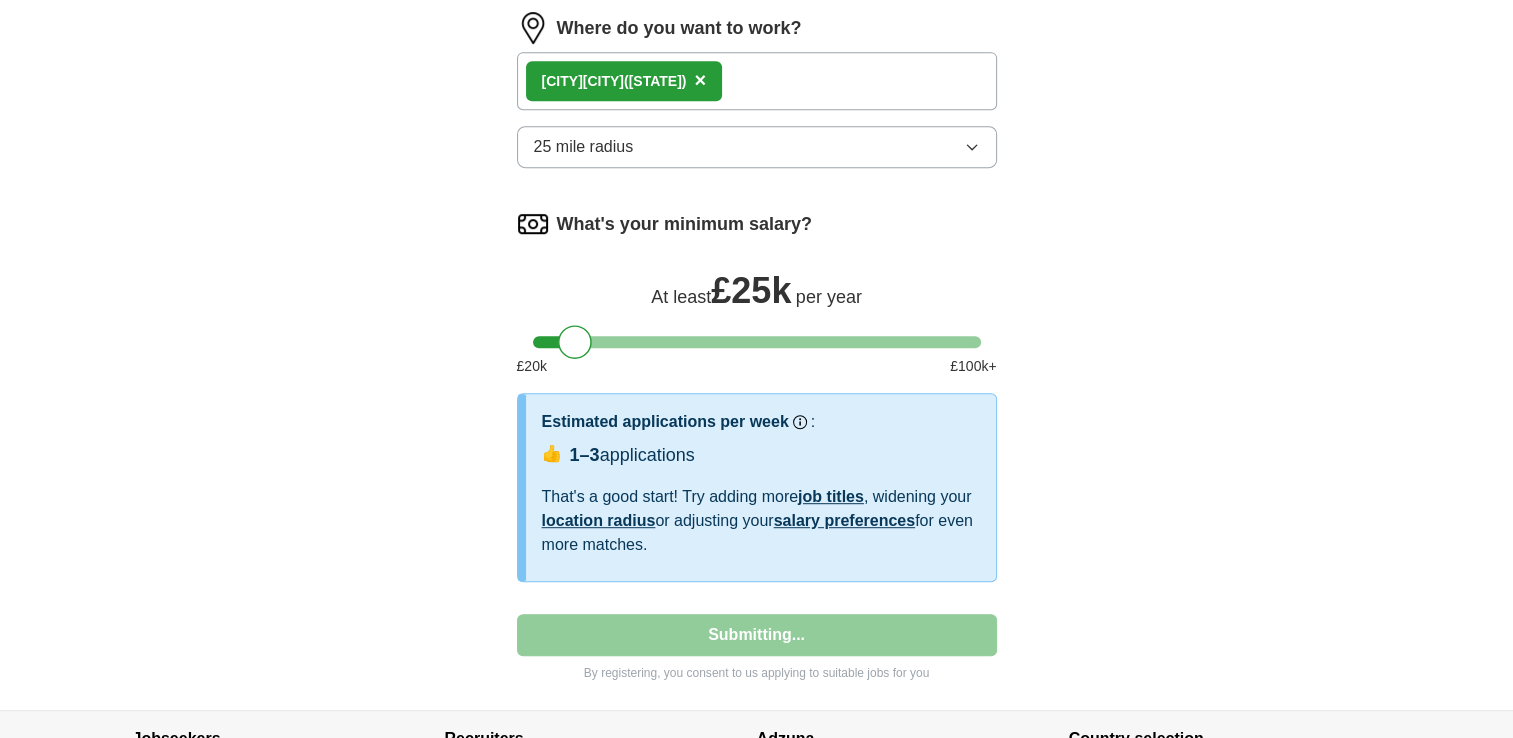 select on "**" 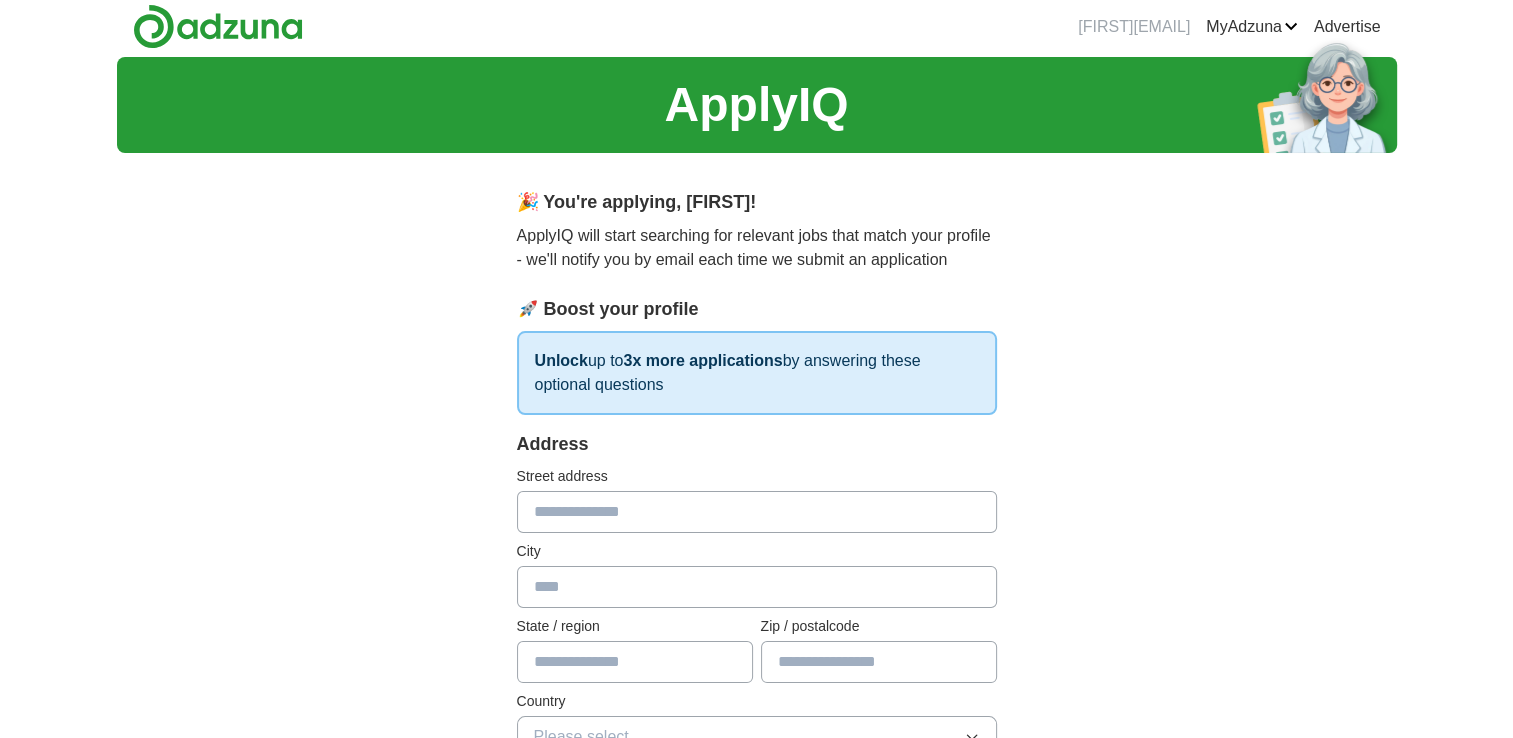 scroll, scrollTop: 0, scrollLeft: 0, axis: both 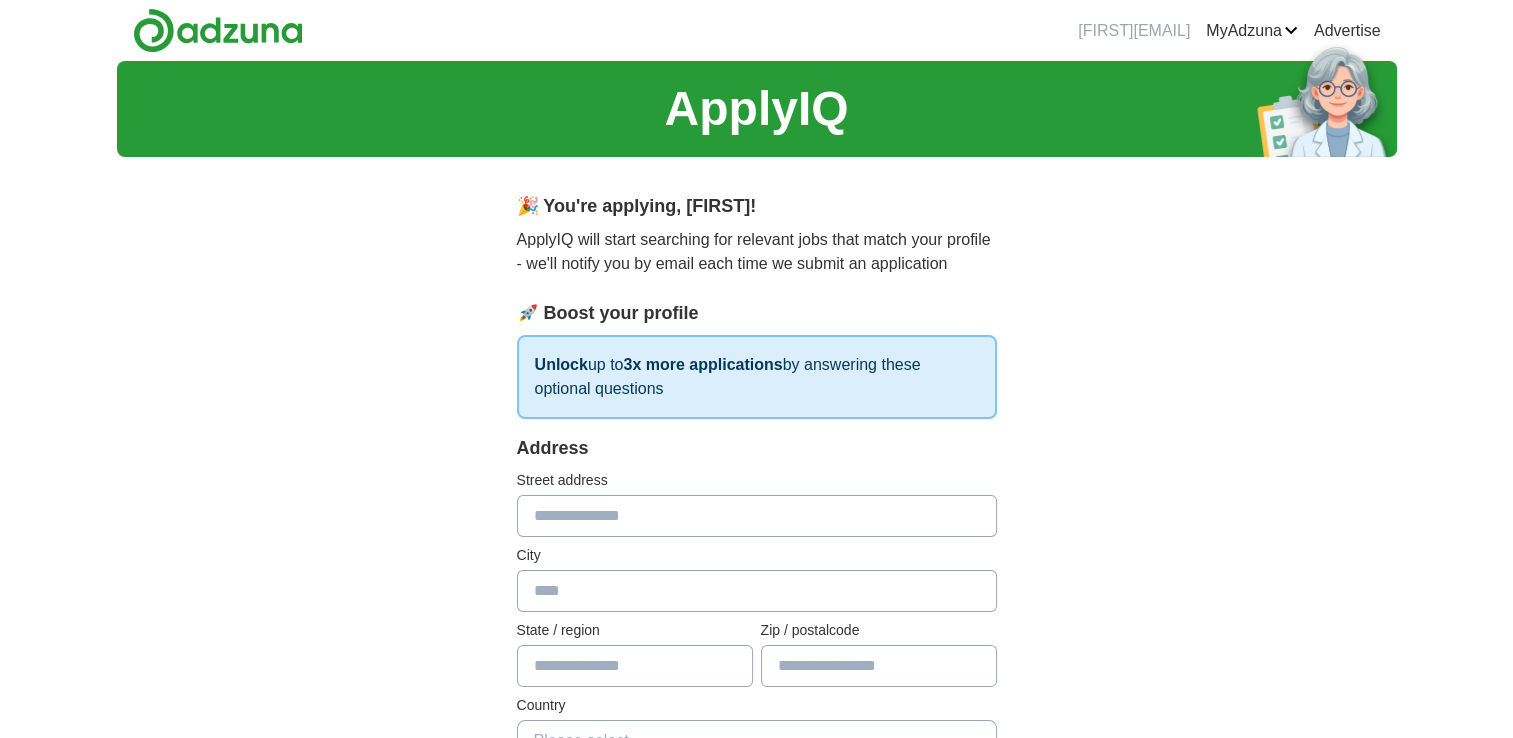 click at bounding box center [757, 516] 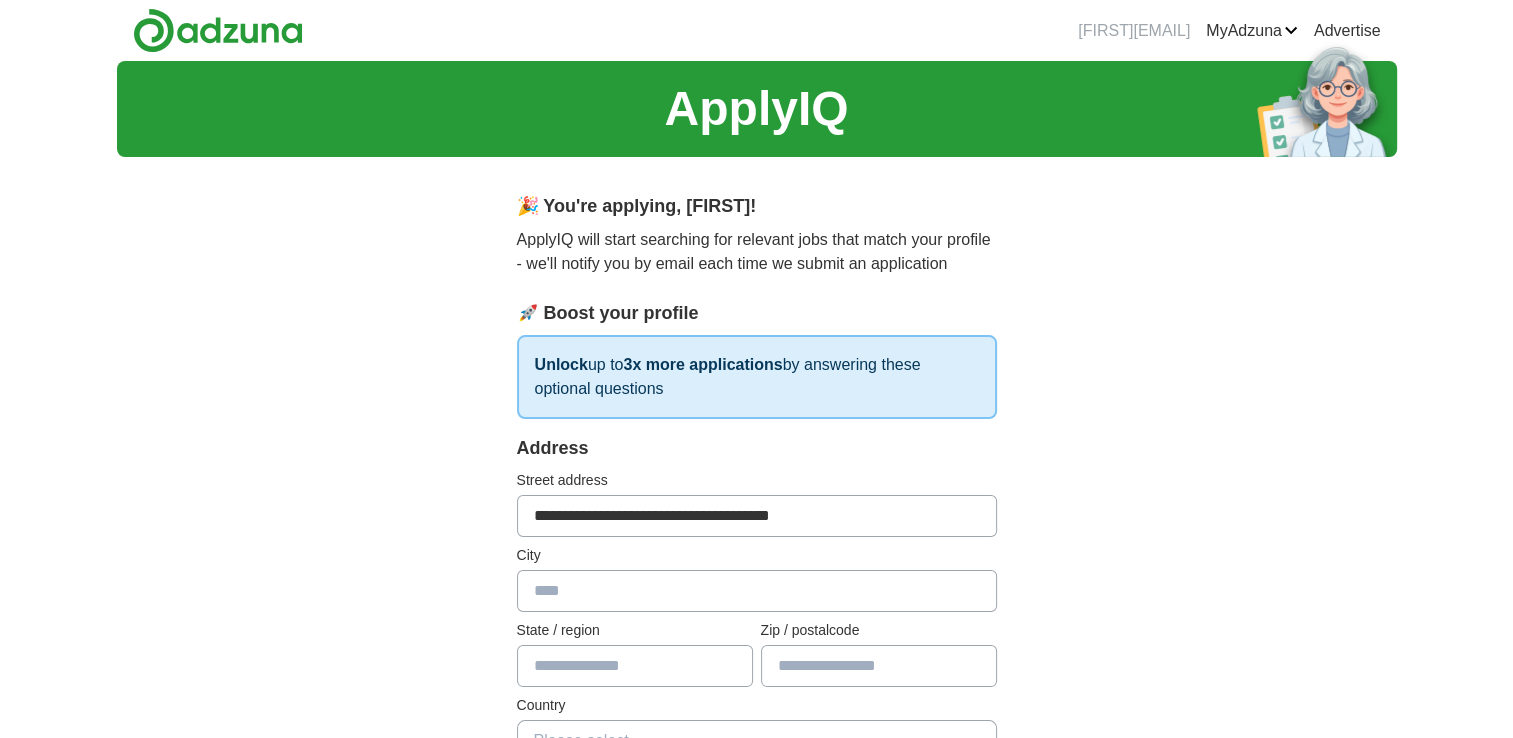 type on "******" 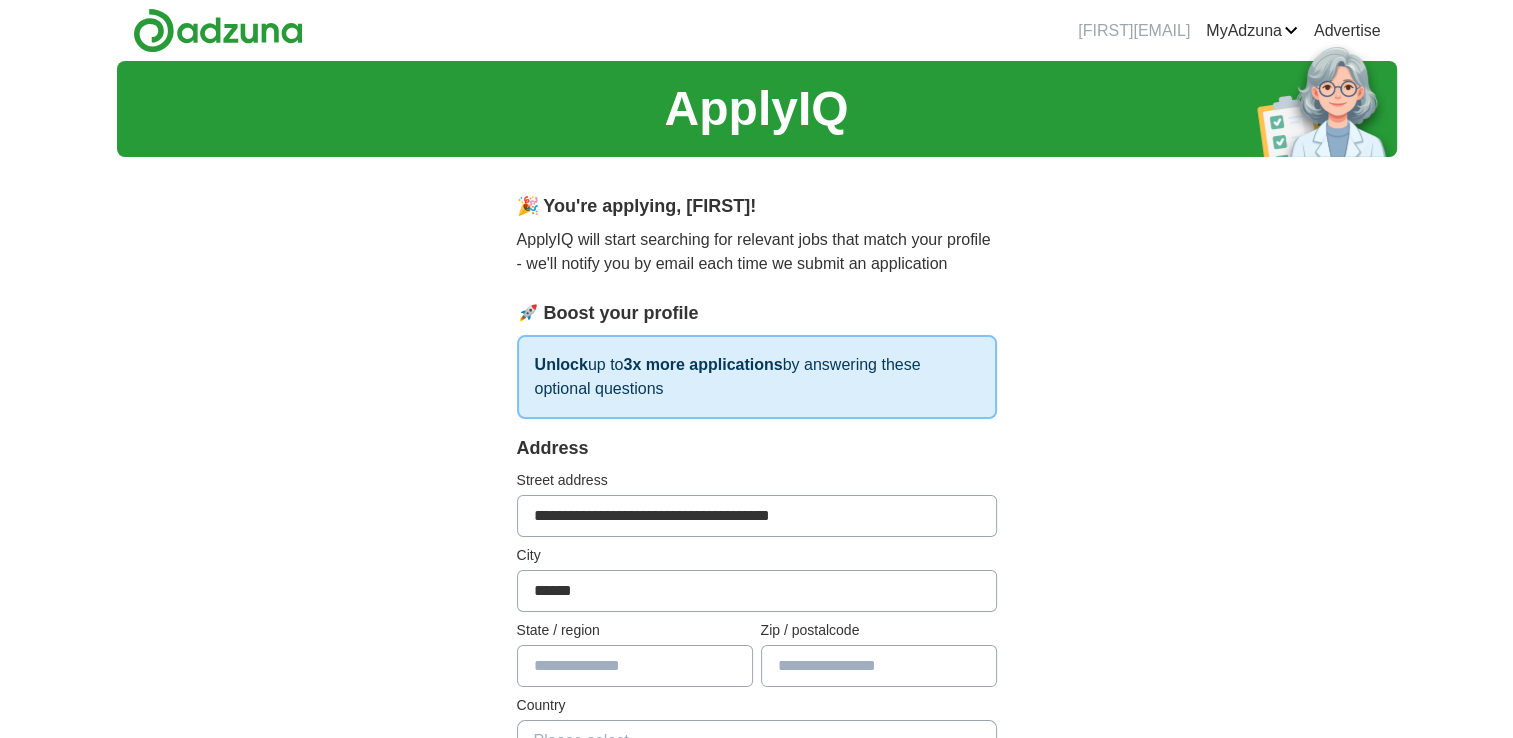 type on "**********" 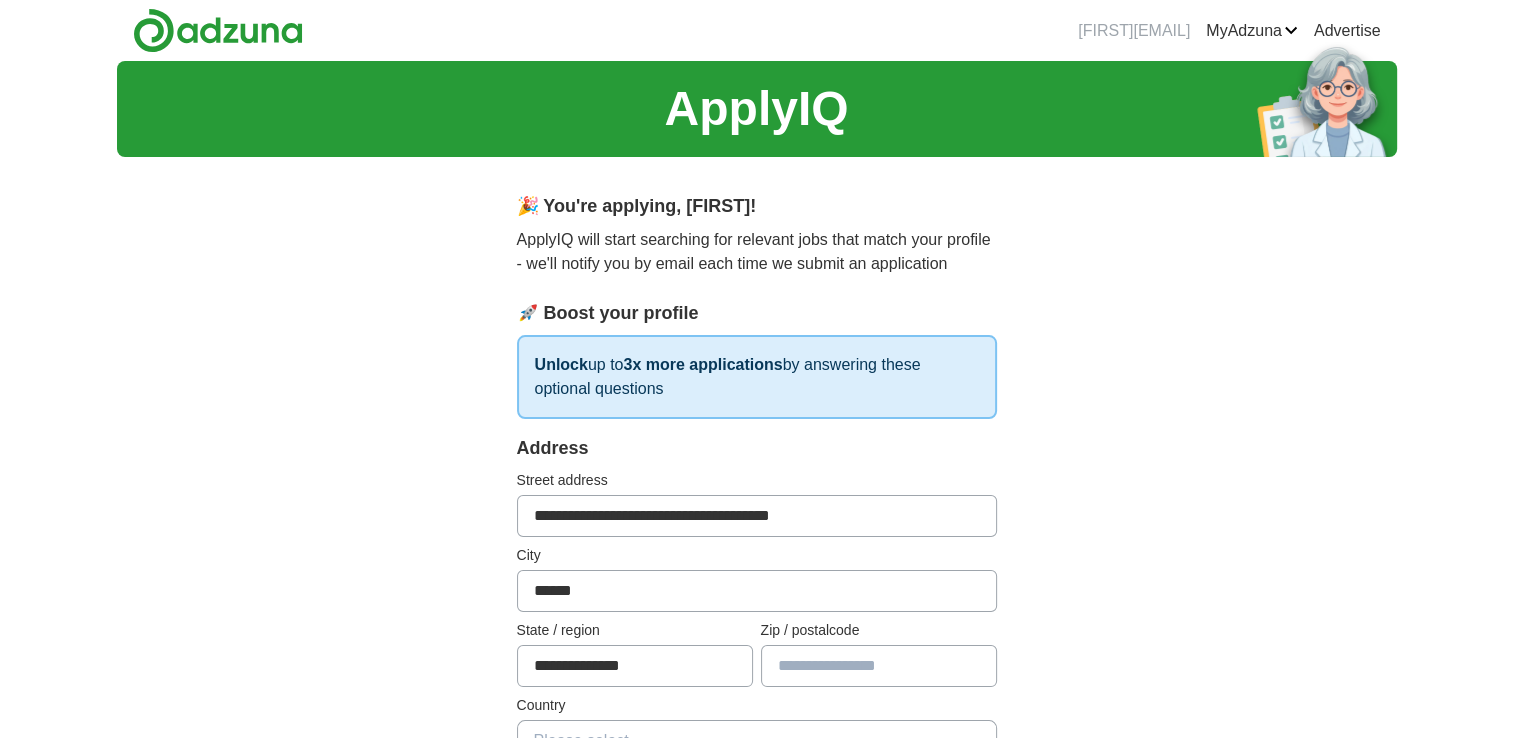type on "********" 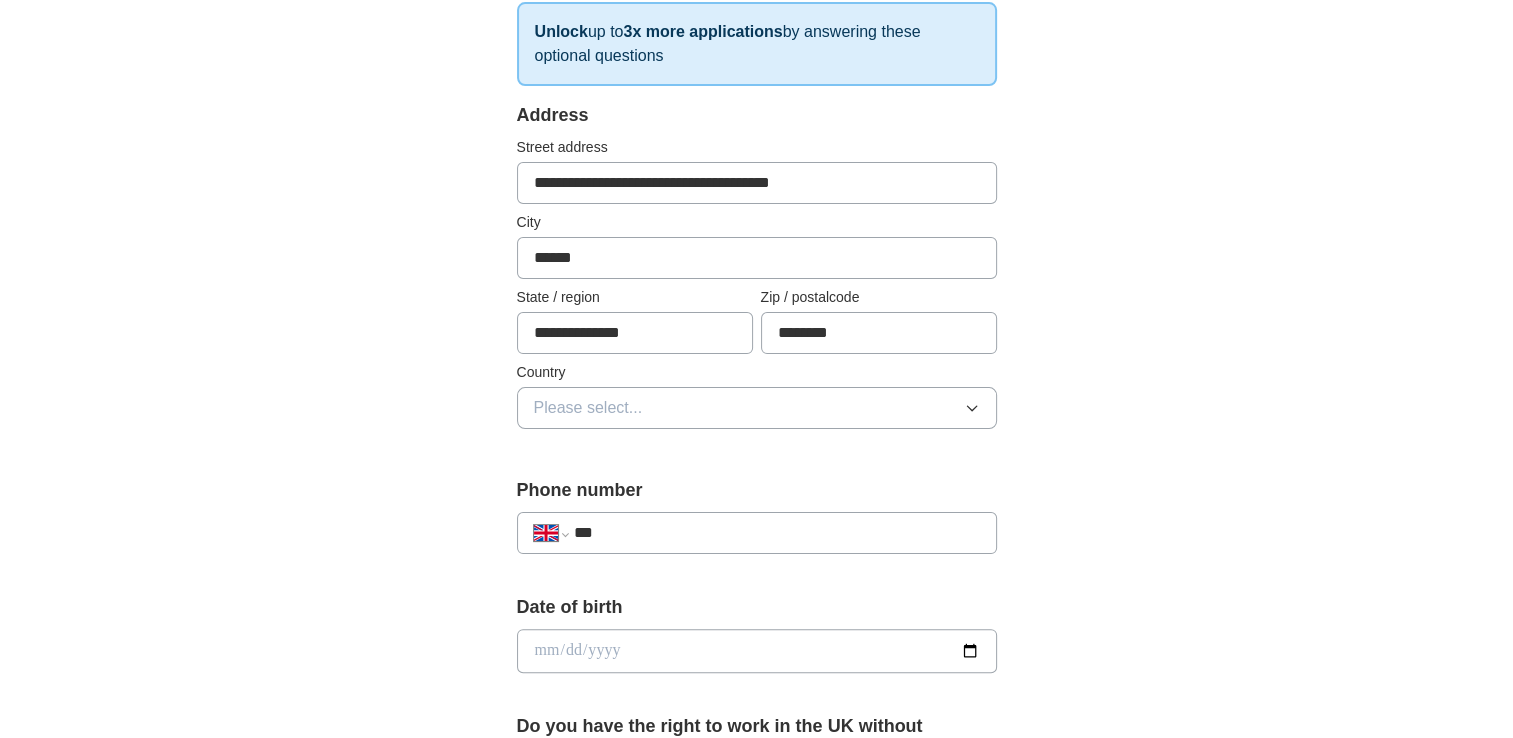 scroll, scrollTop: 373, scrollLeft: 0, axis: vertical 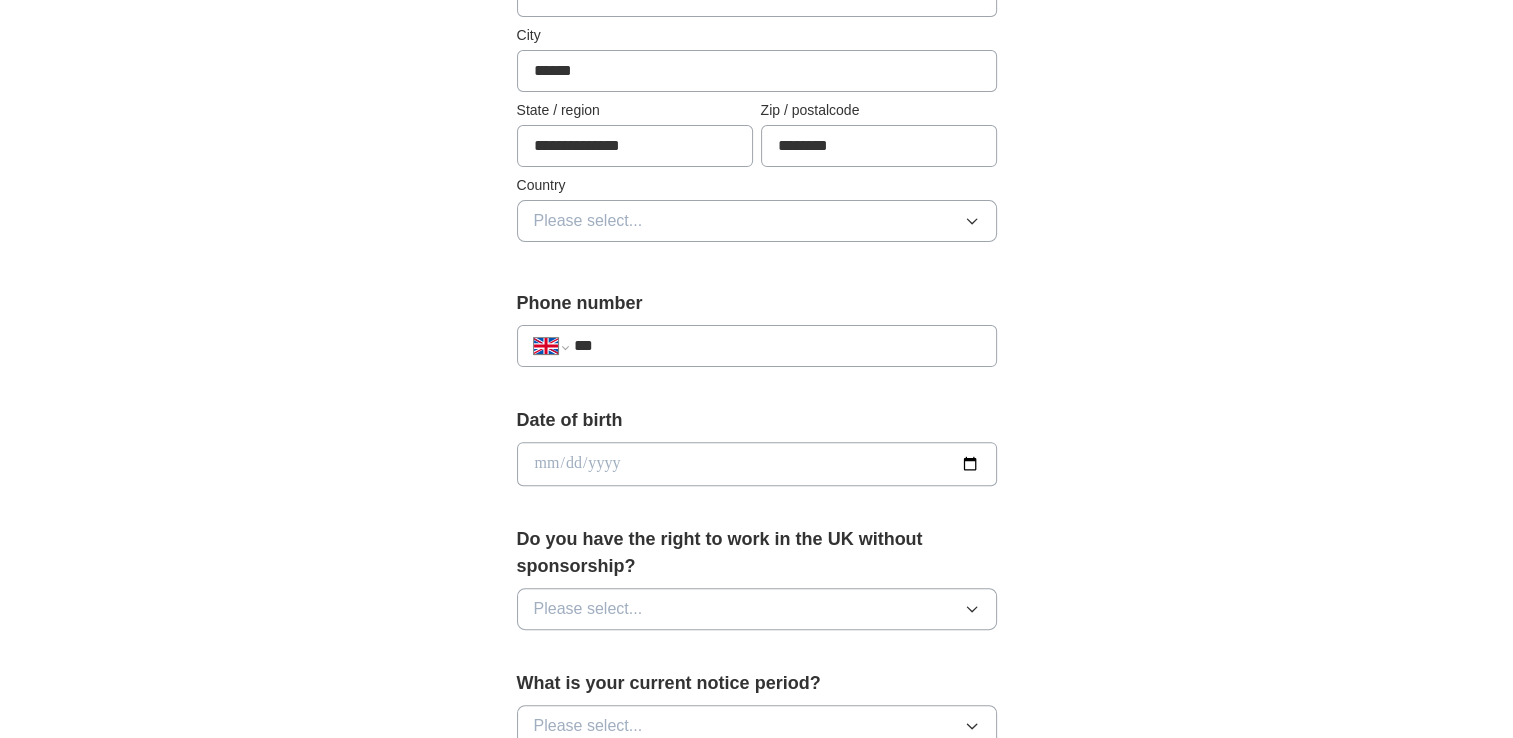 click on "***" at bounding box center [776, 346] 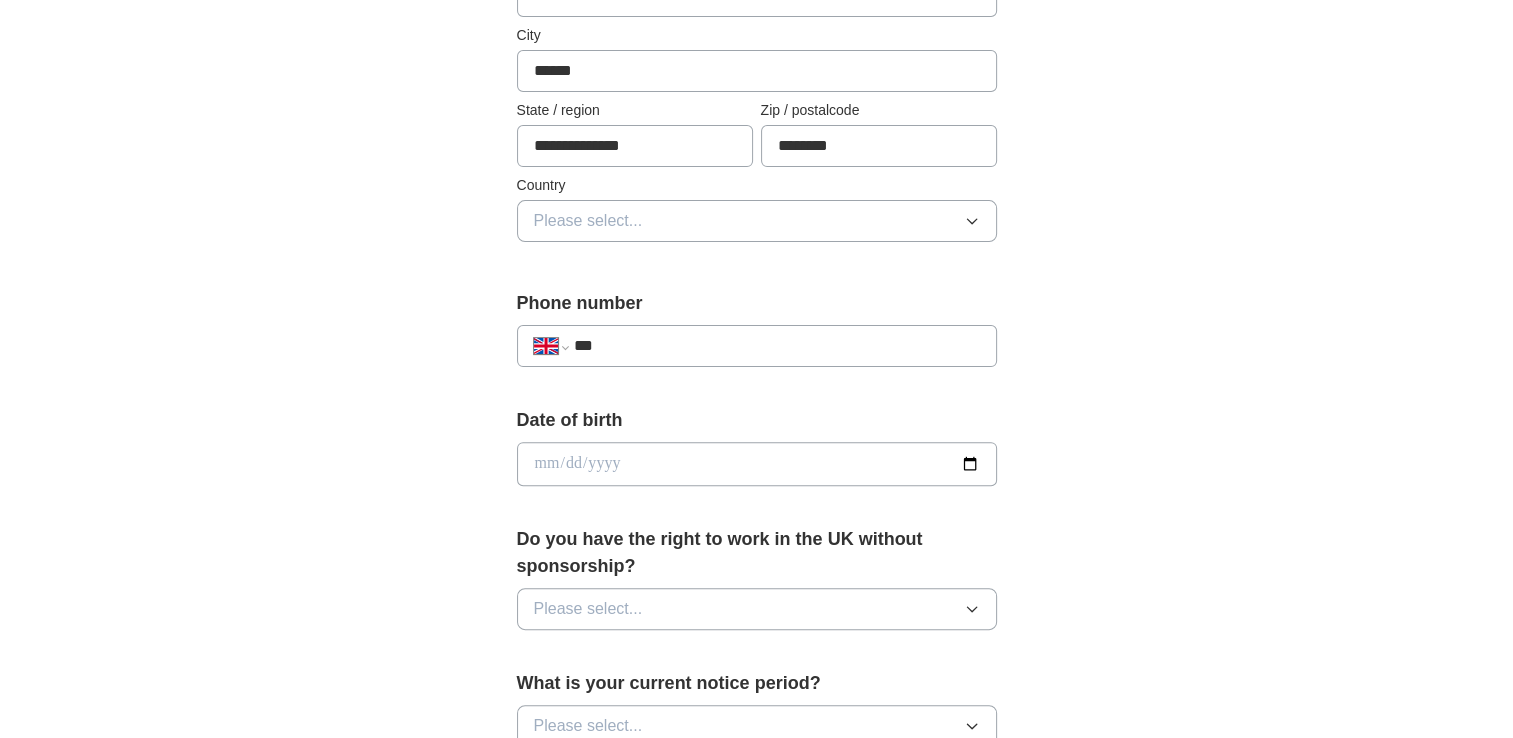 type on "**********" 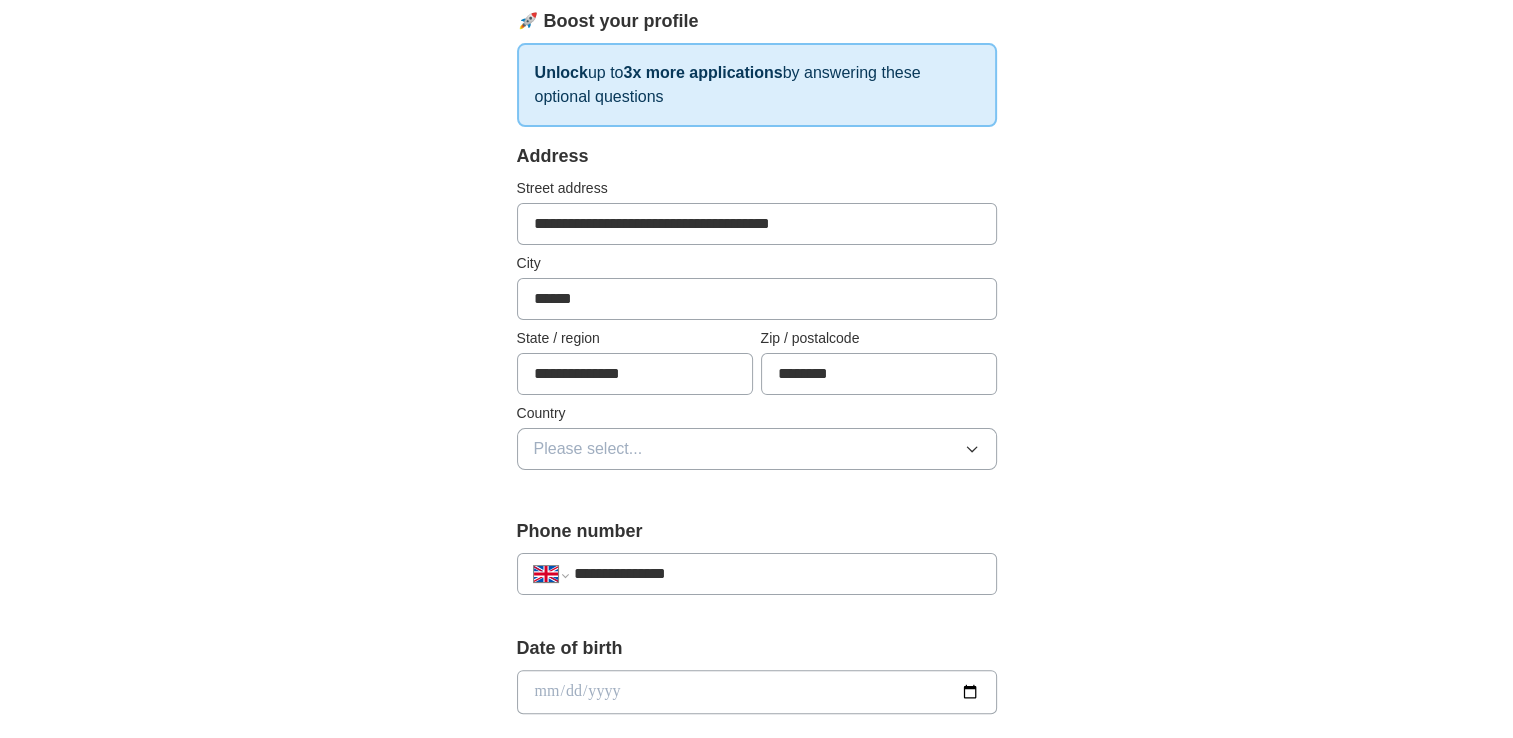 scroll, scrollTop: 266, scrollLeft: 0, axis: vertical 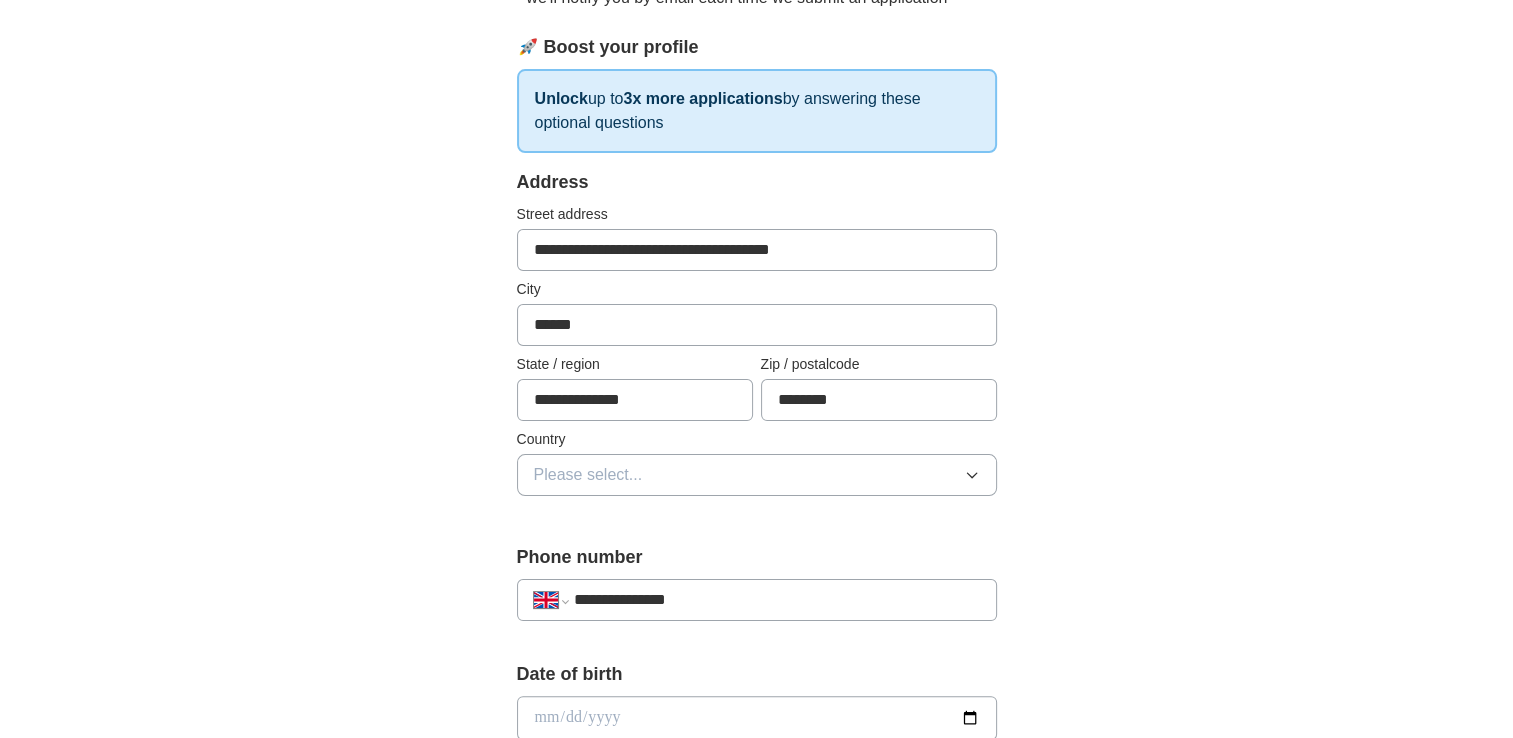 click on "**********" at bounding box center [757, 250] 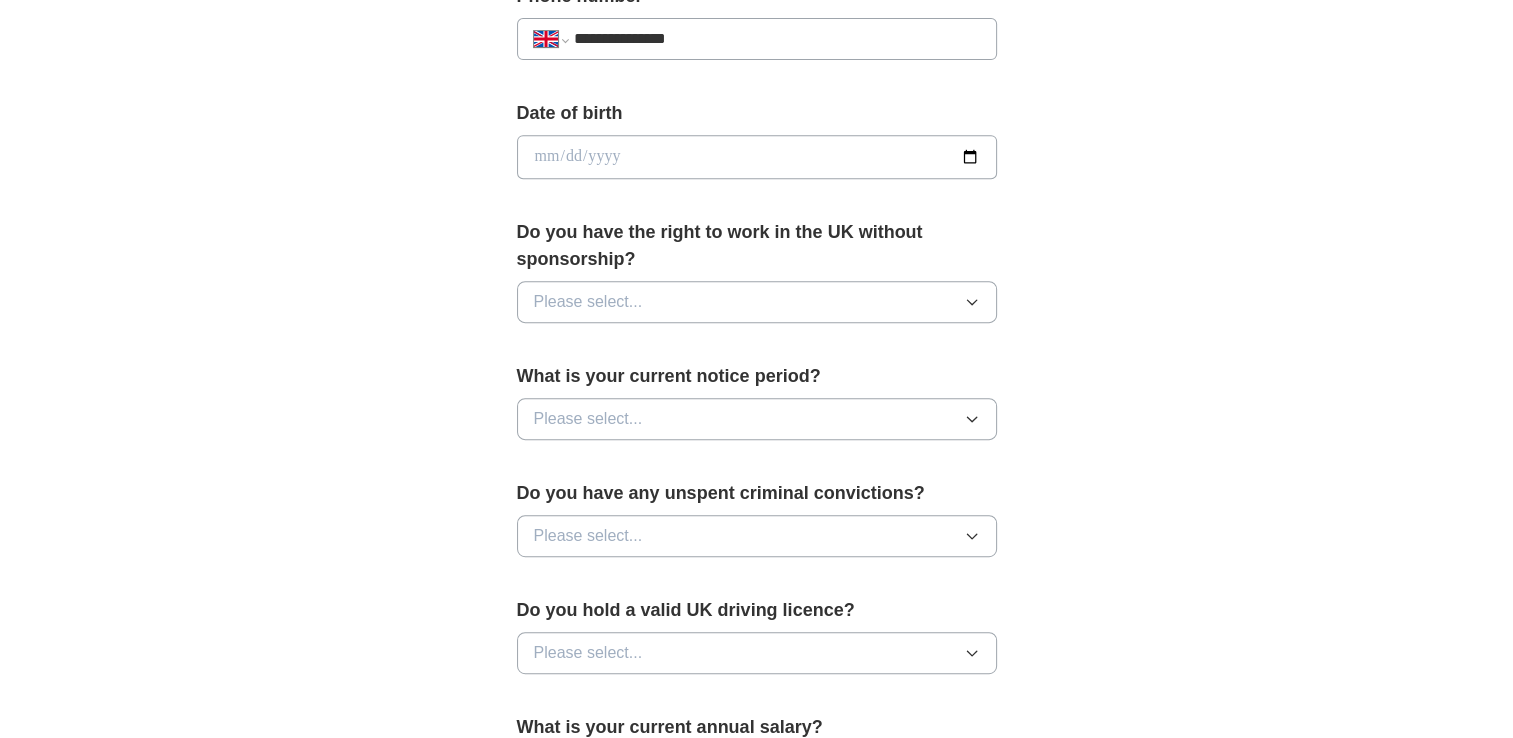 scroll, scrollTop: 853, scrollLeft: 0, axis: vertical 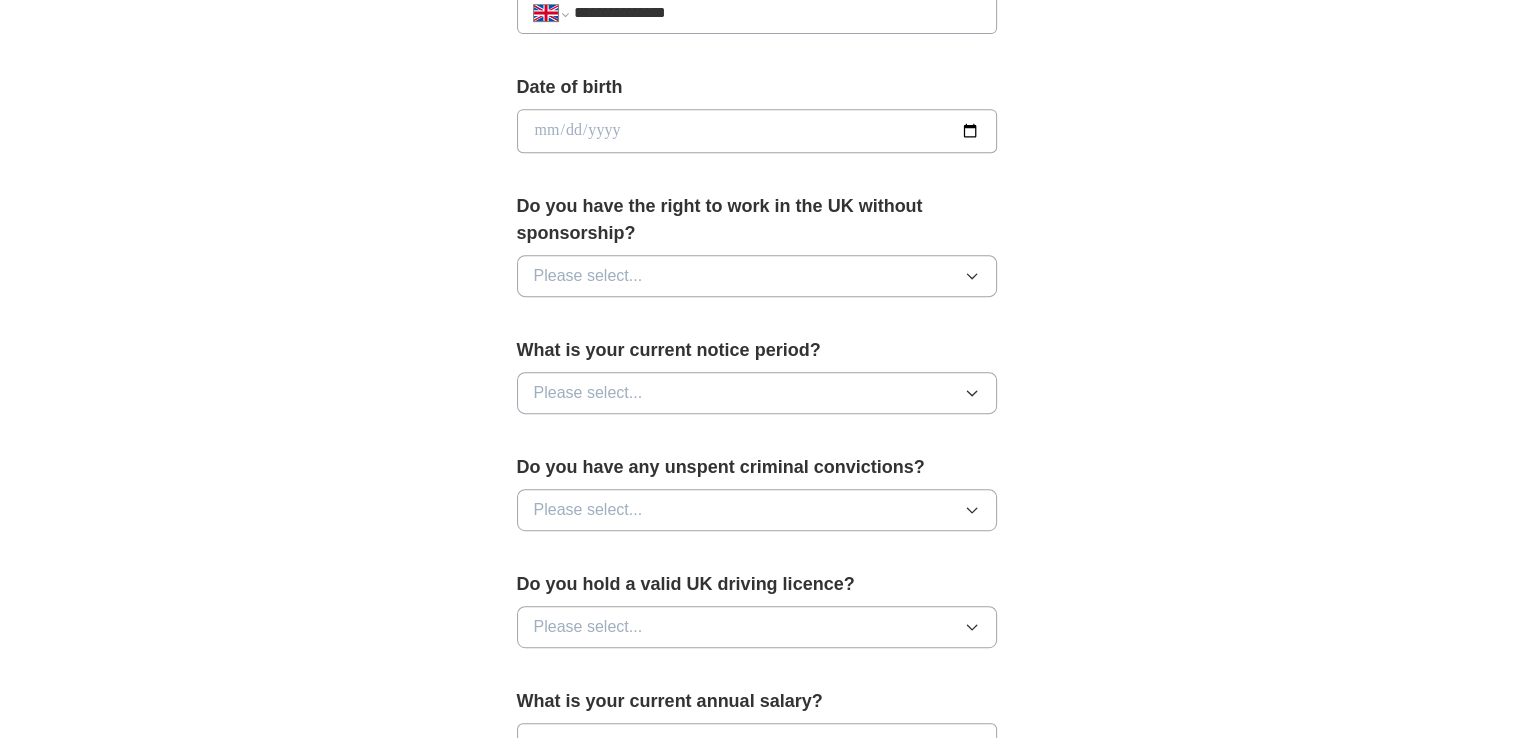 click on "Please select..." at bounding box center [757, 276] 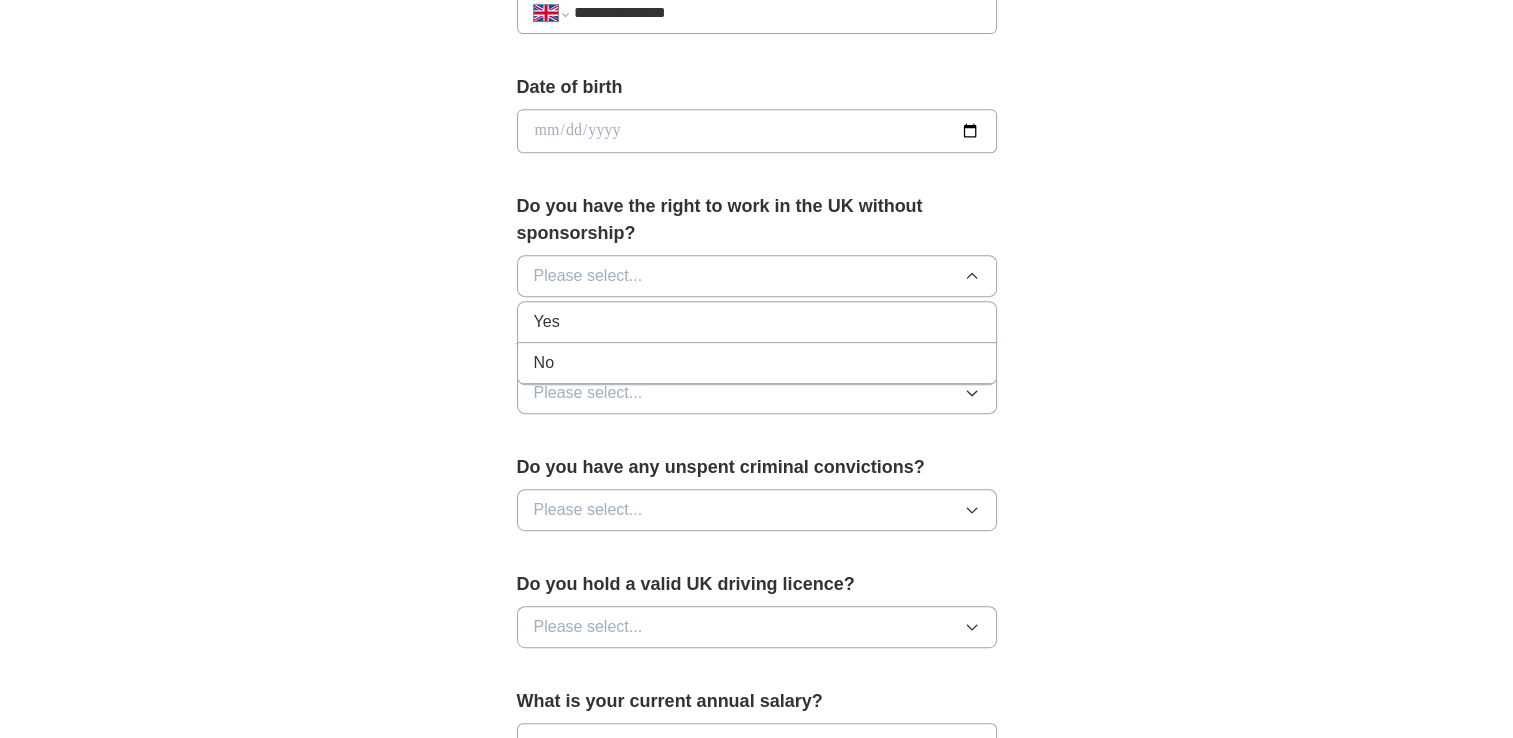 click on "Yes" at bounding box center [757, 322] 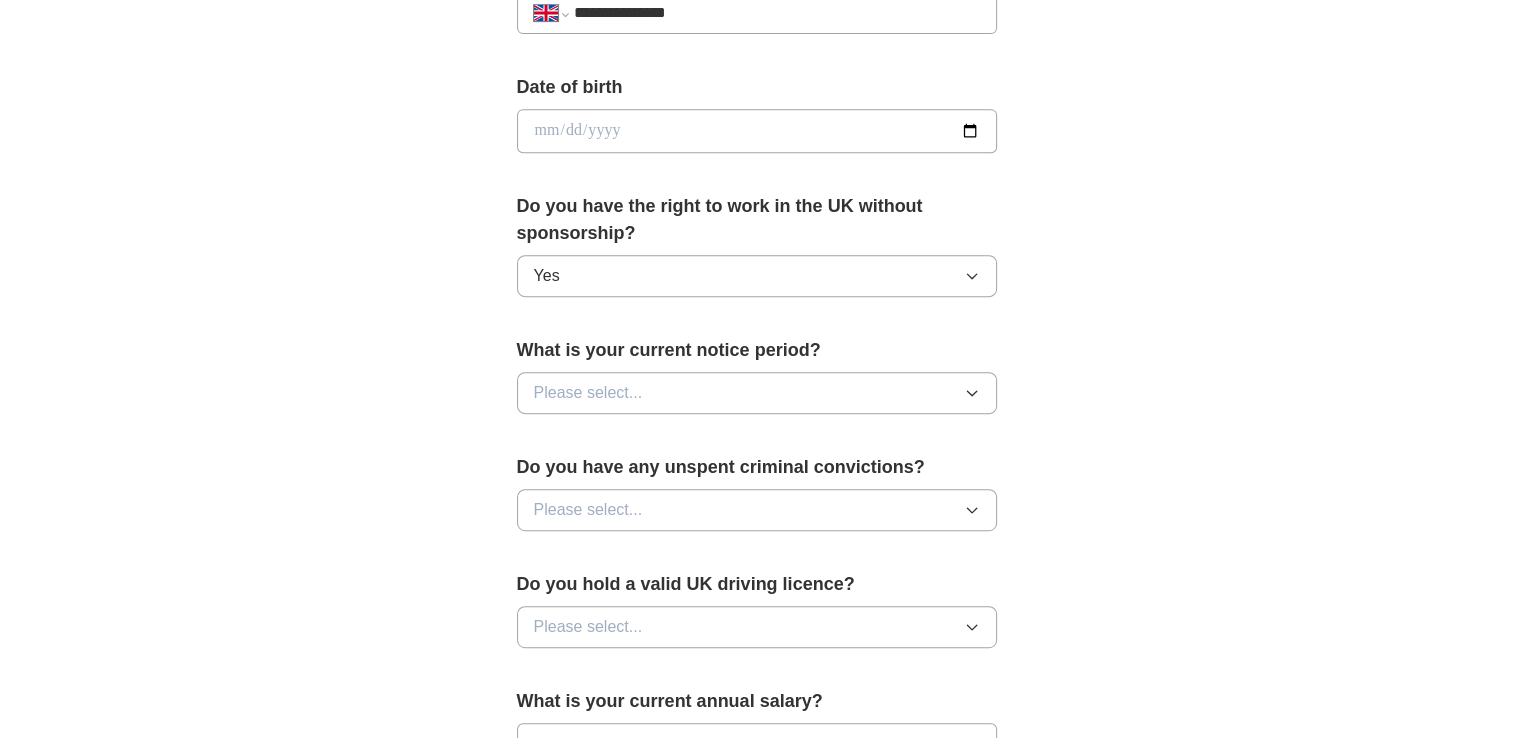 click 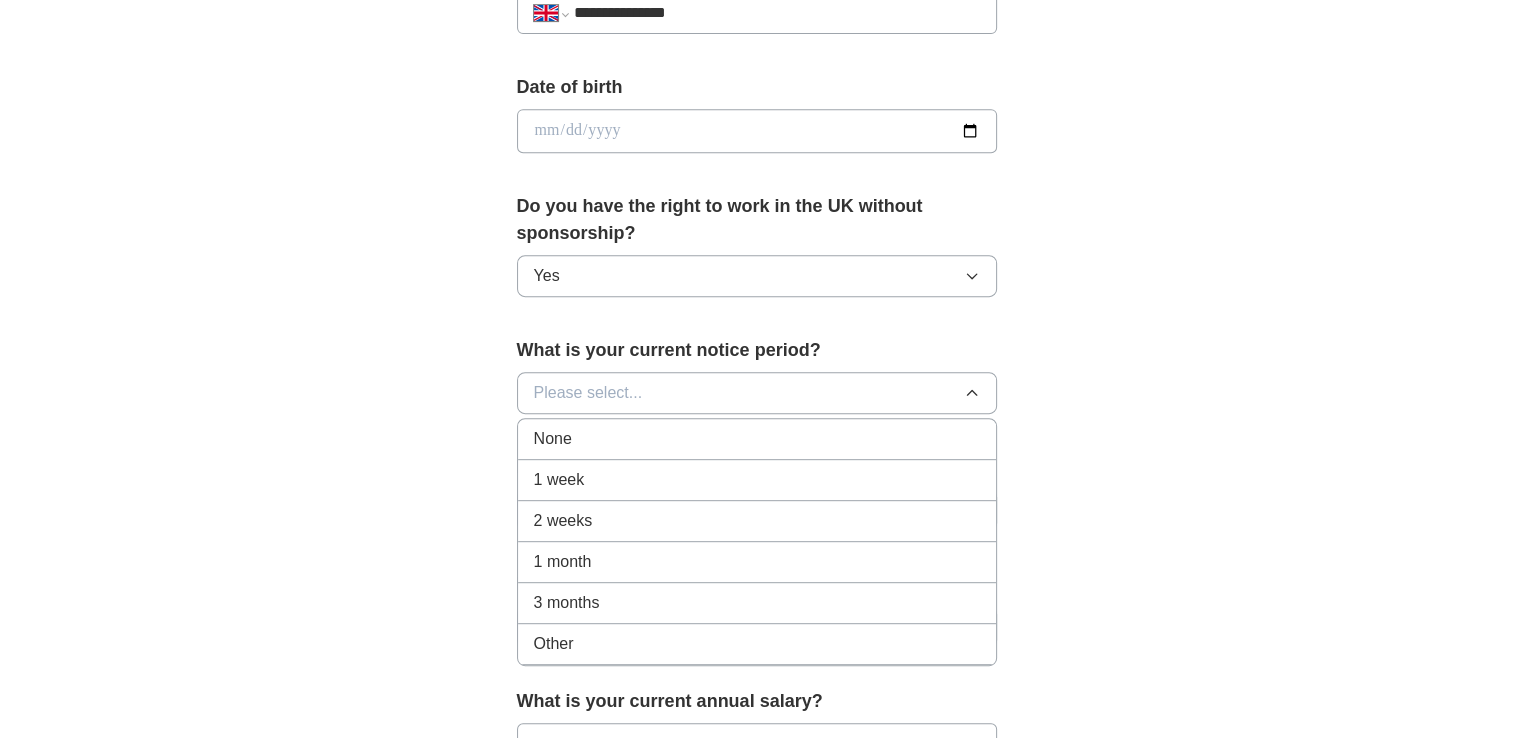 click on "2 weeks" at bounding box center [757, 521] 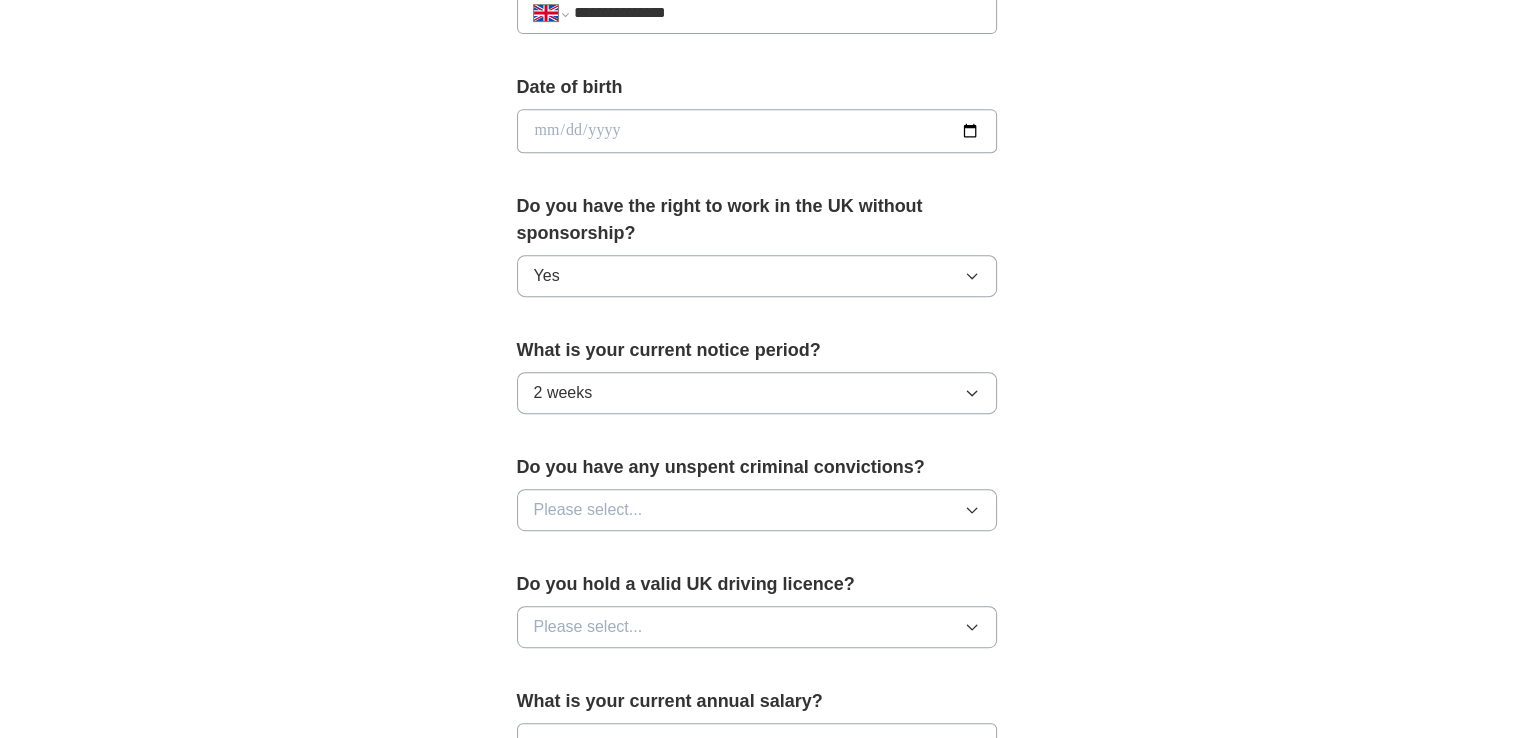 click on "Please select..." at bounding box center (757, 510) 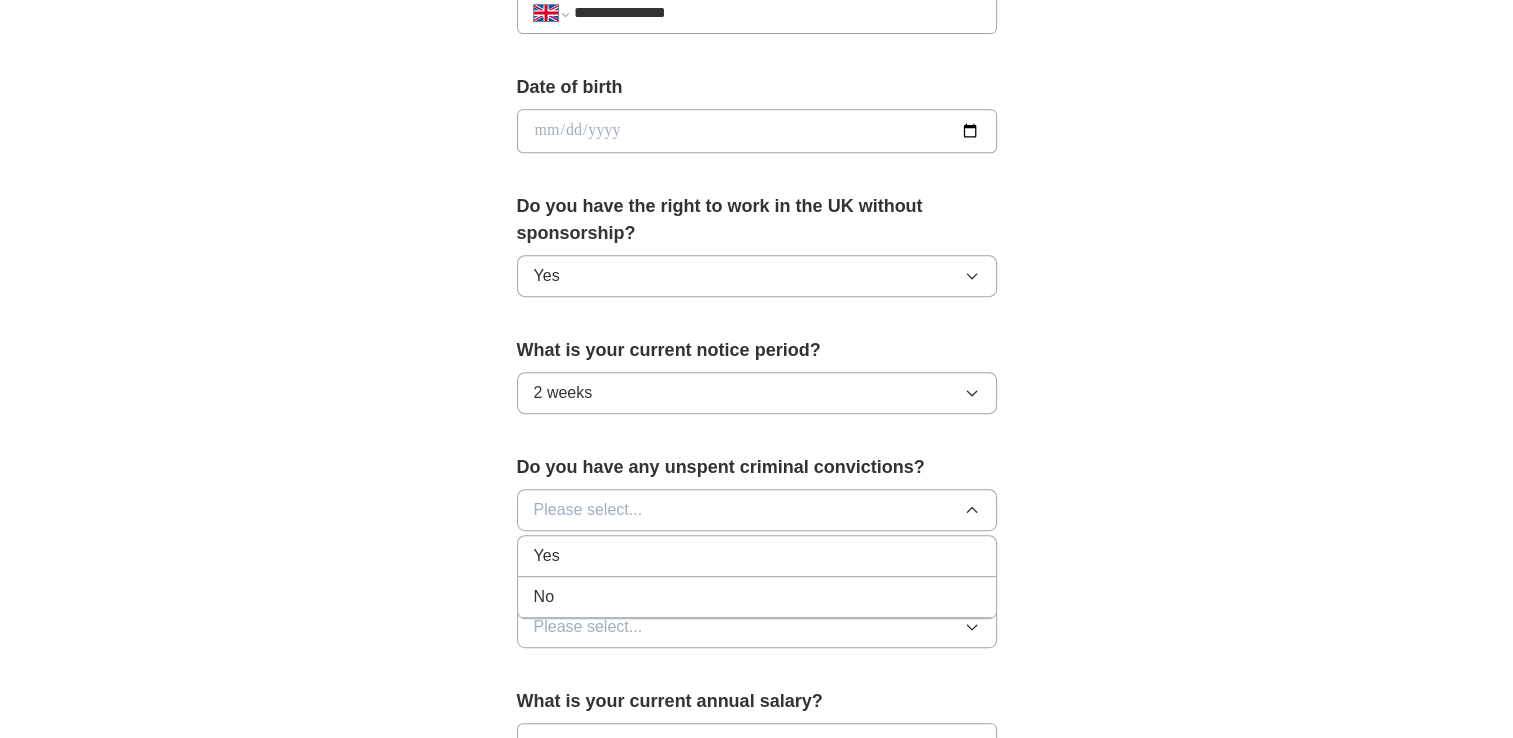 click on "No" at bounding box center [757, 597] 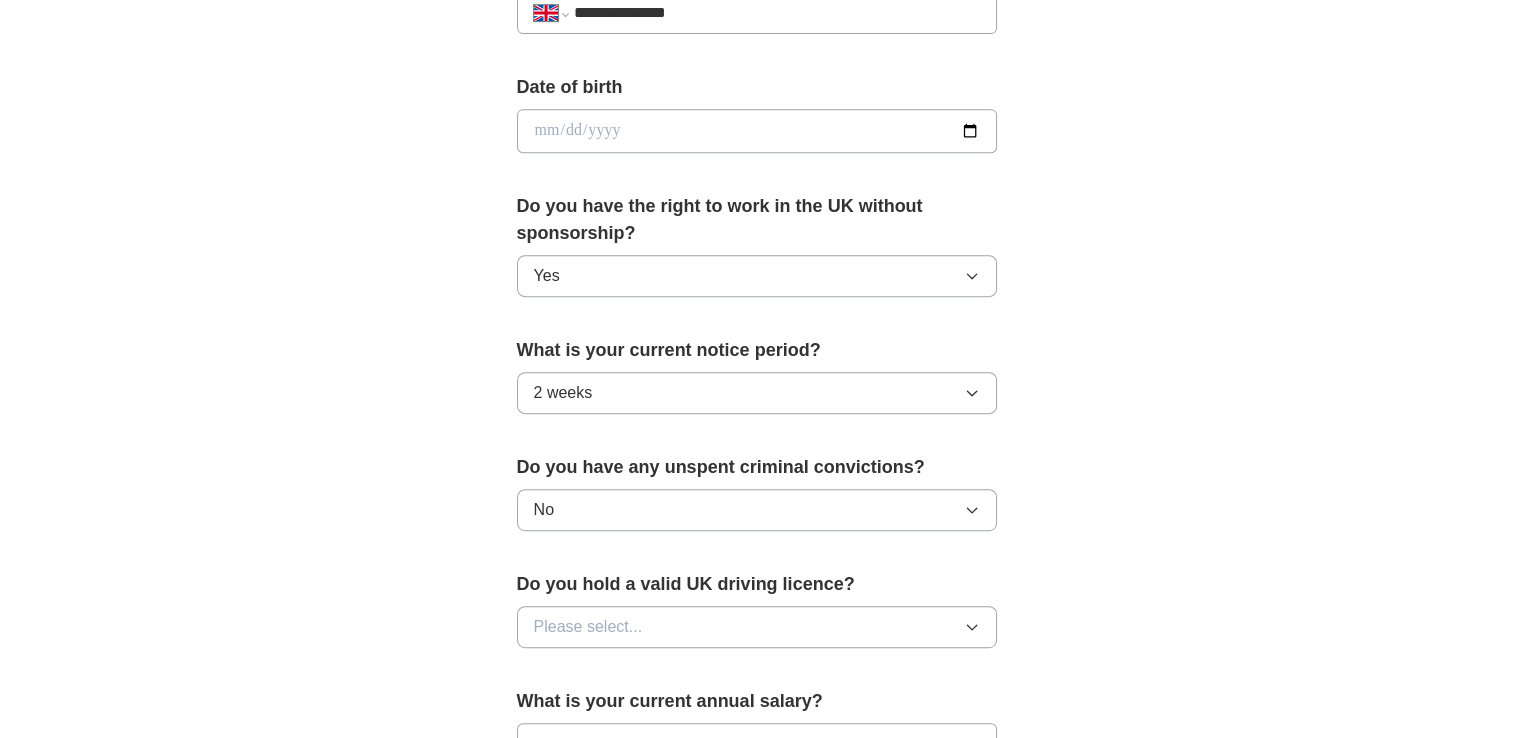 click on "Please select..." at bounding box center [757, 627] 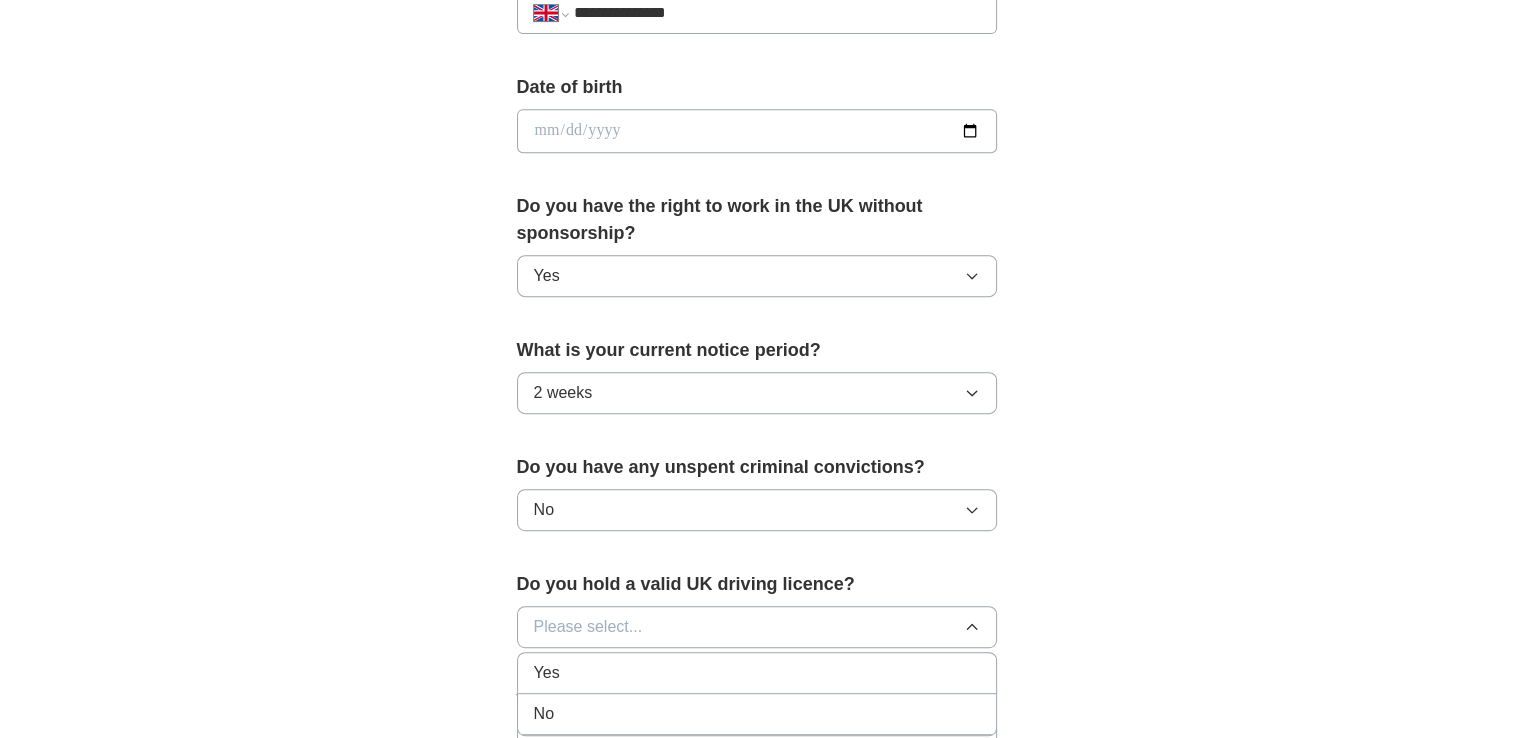click on "No" at bounding box center [757, 714] 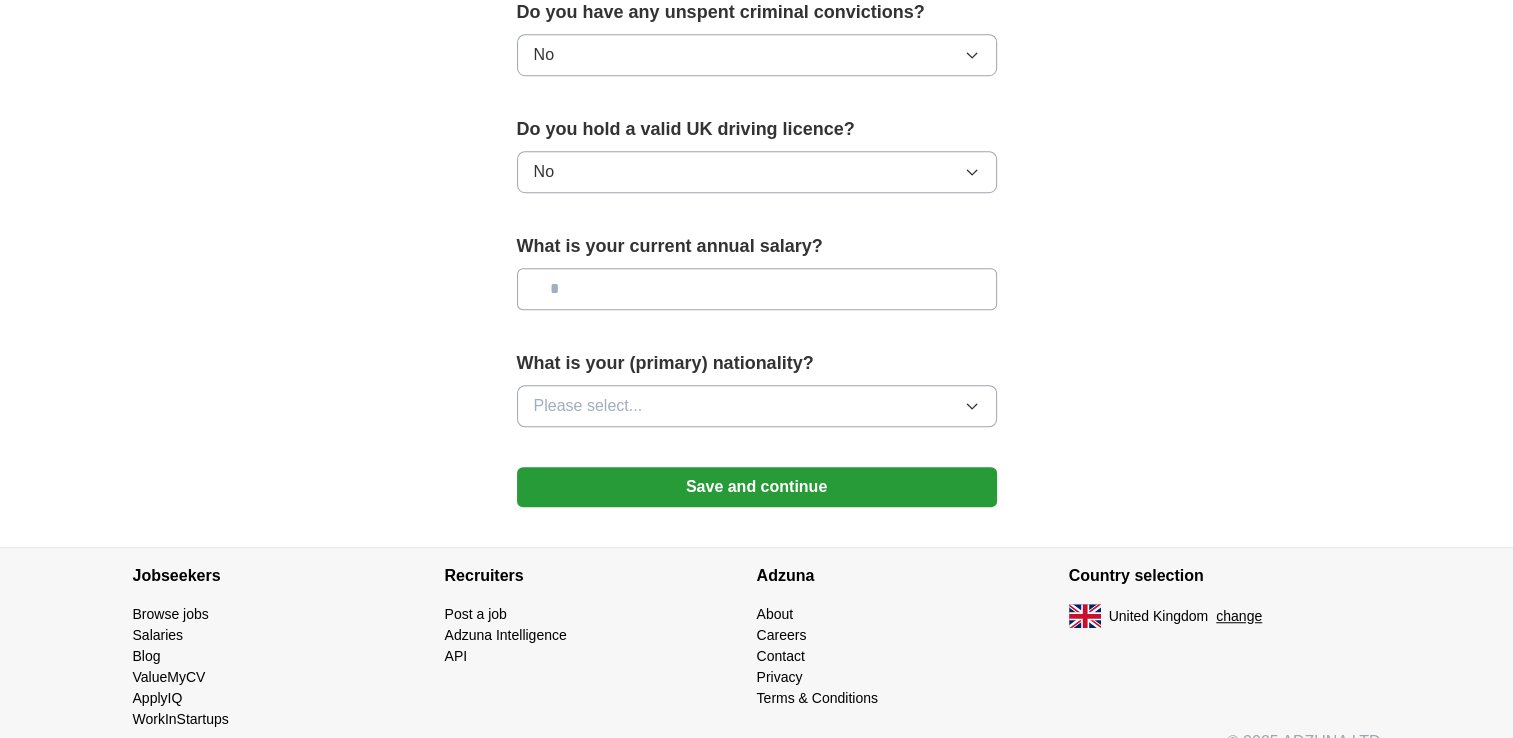 scroll, scrollTop: 1333, scrollLeft: 0, axis: vertical 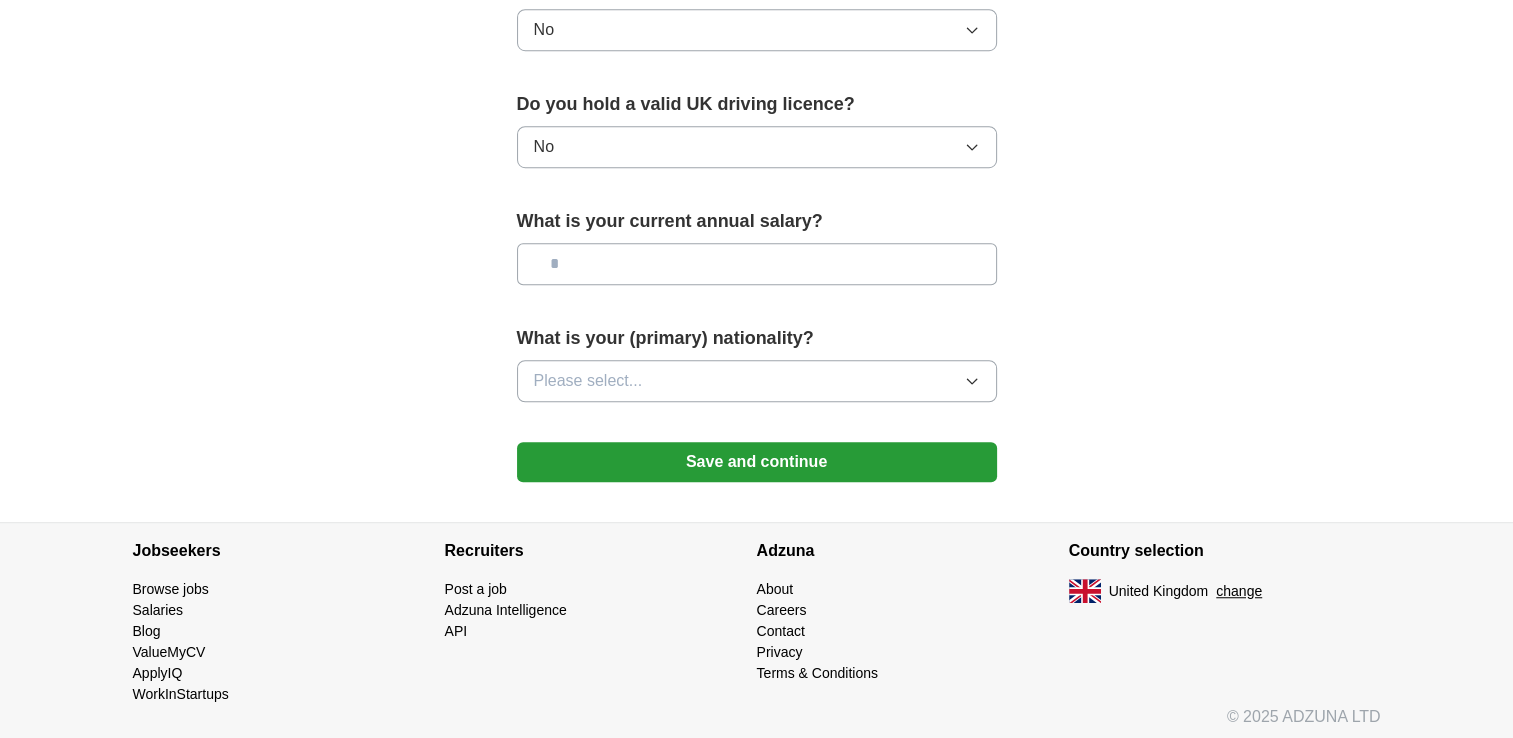 click at bounding box center [757, 264] 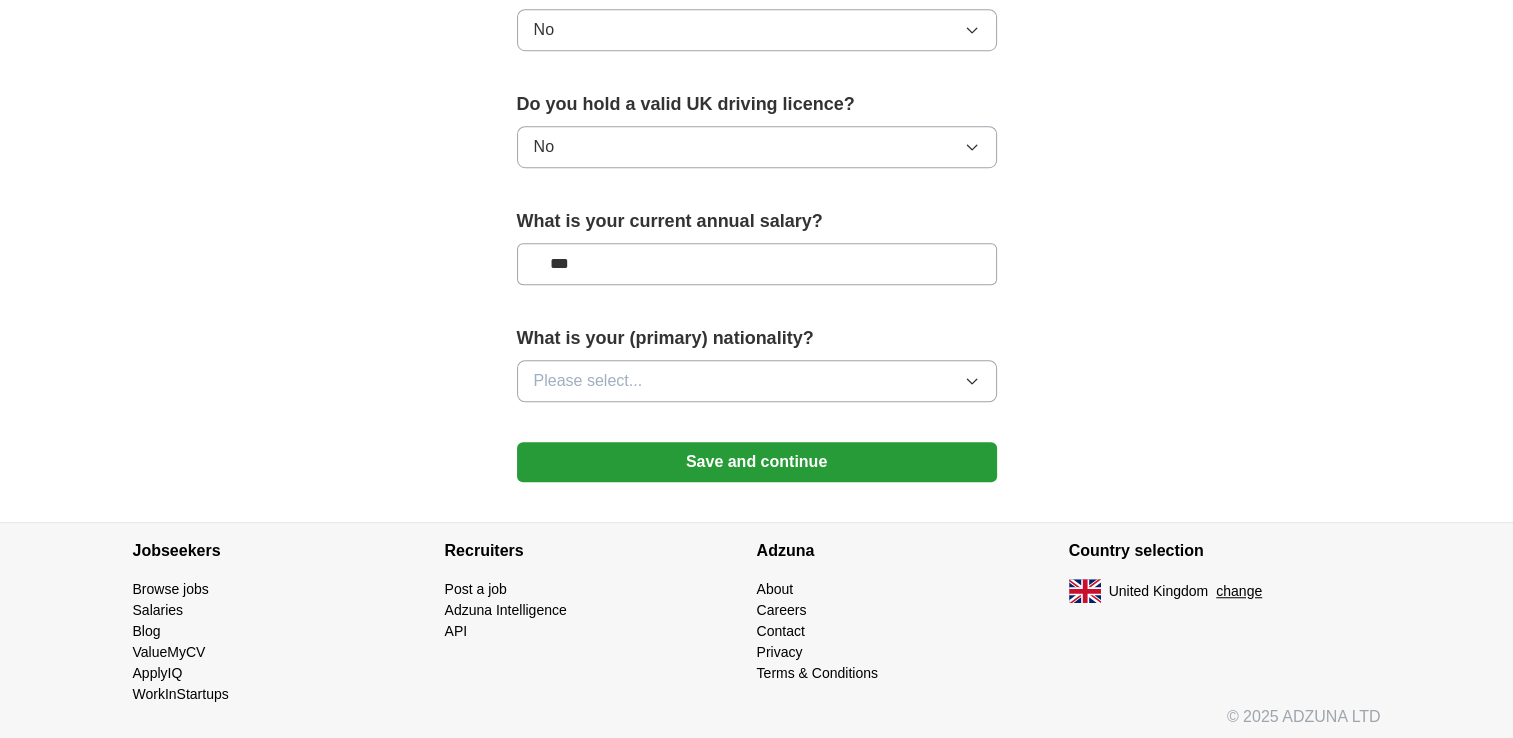 type on "***" 